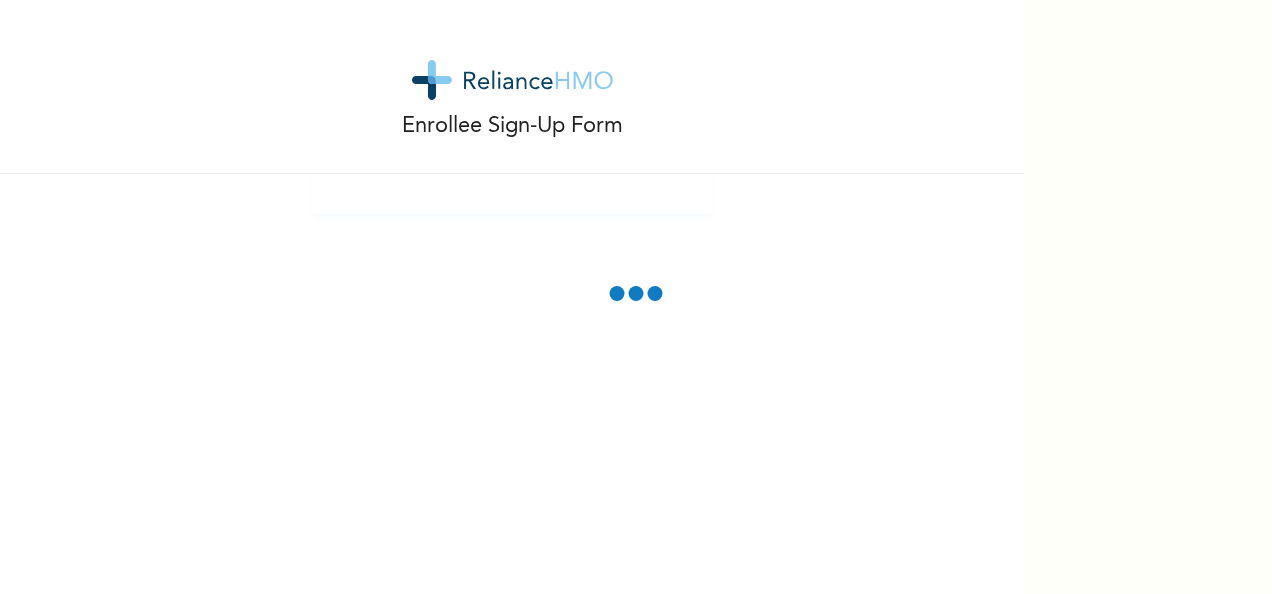 scroll, scrollTop: 0, scrollLeft: 0, axis: both 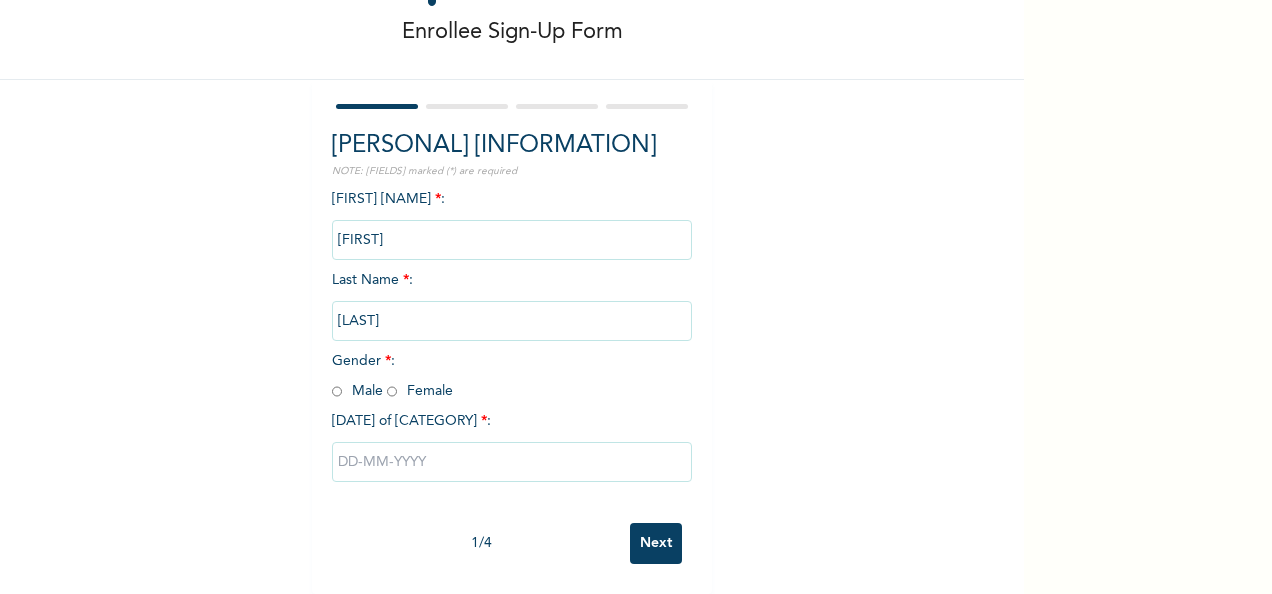 click on "[LAST]" at bounding box center [512, 321] 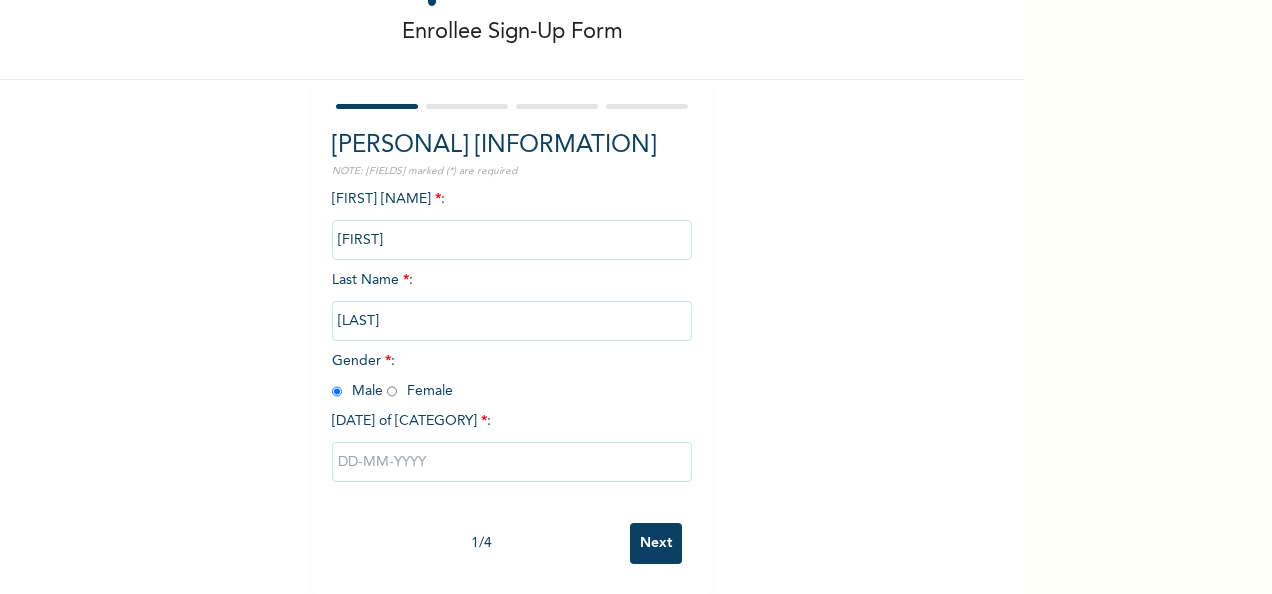 radio on "true" 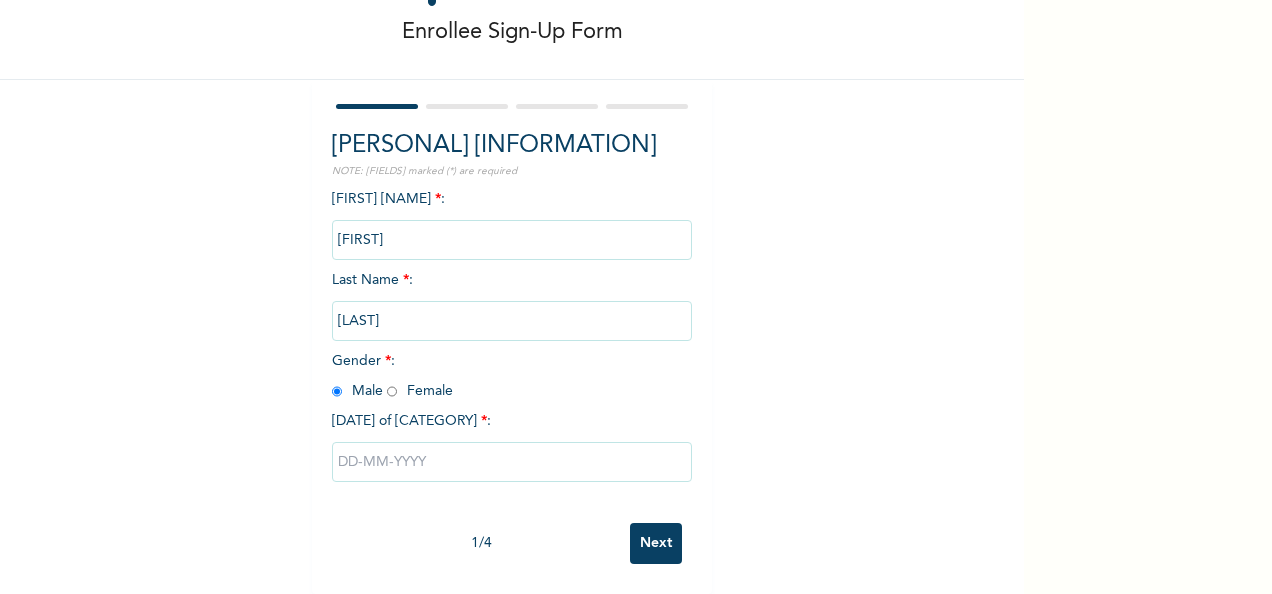 click at bounding box center [512, 462] 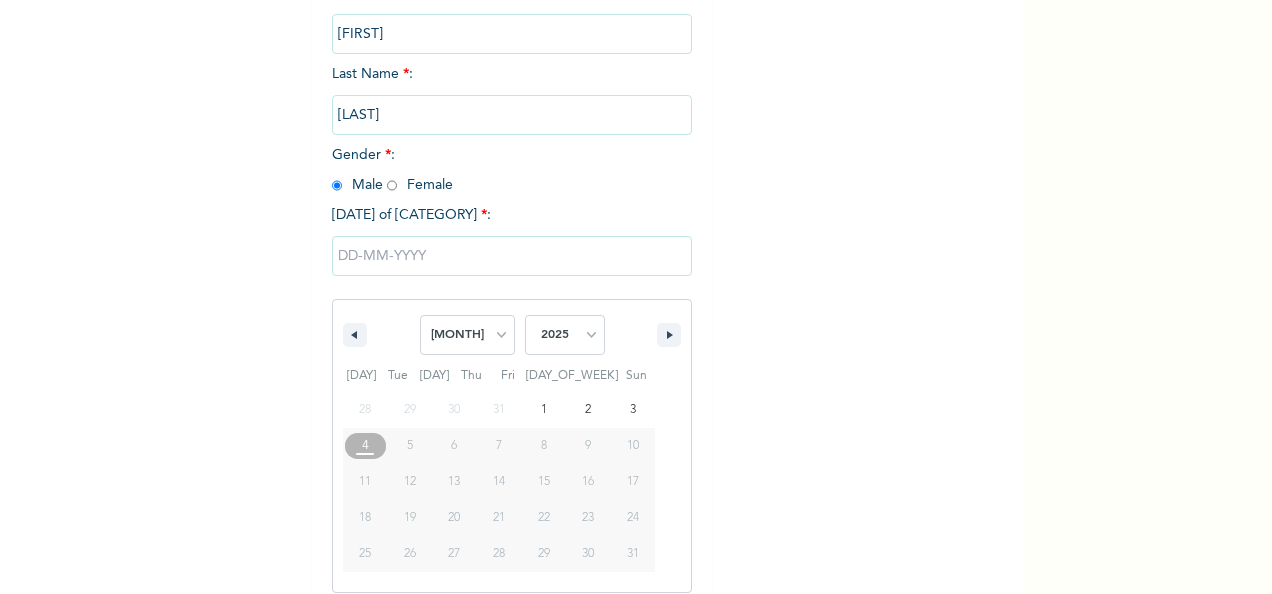 scroll, scrollTop: 316, scrollLeft: 0, axis: vertical 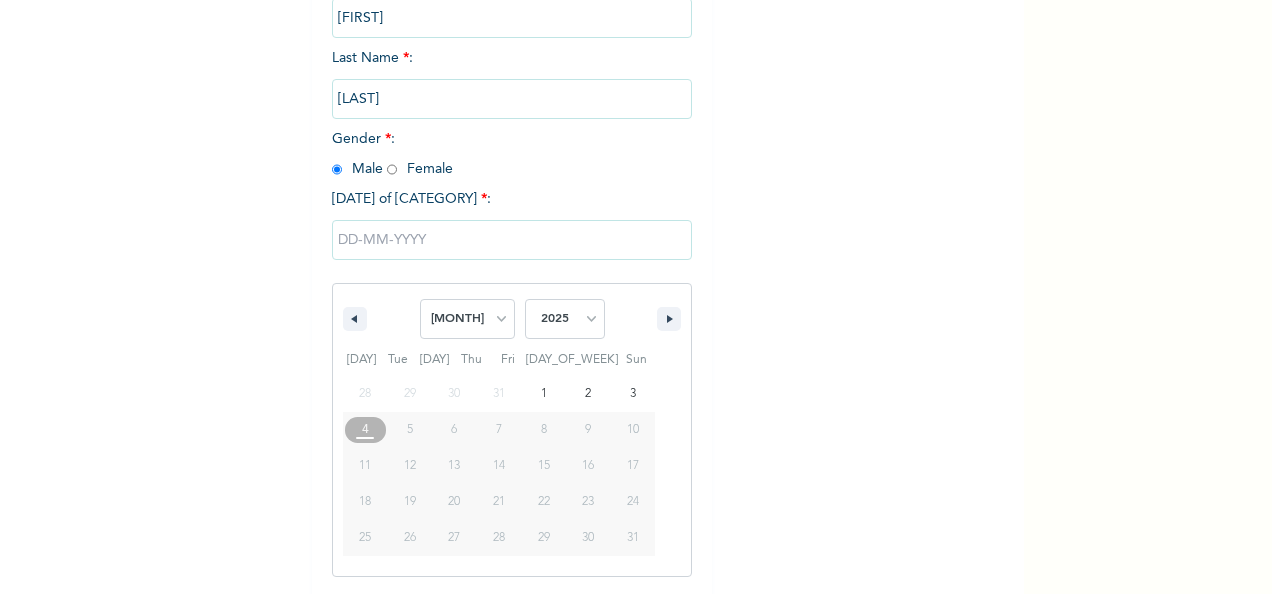 click at bounding box center [512, 240] 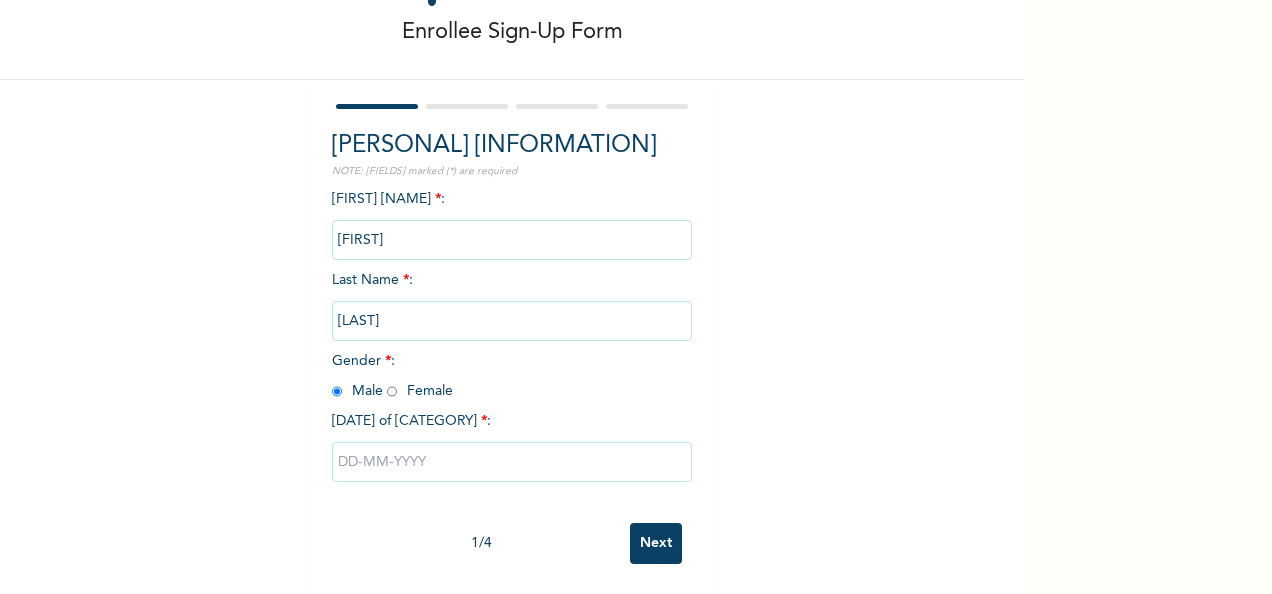 scroll, scrollTop: 112, scrollLeft: 0, axis: vertical 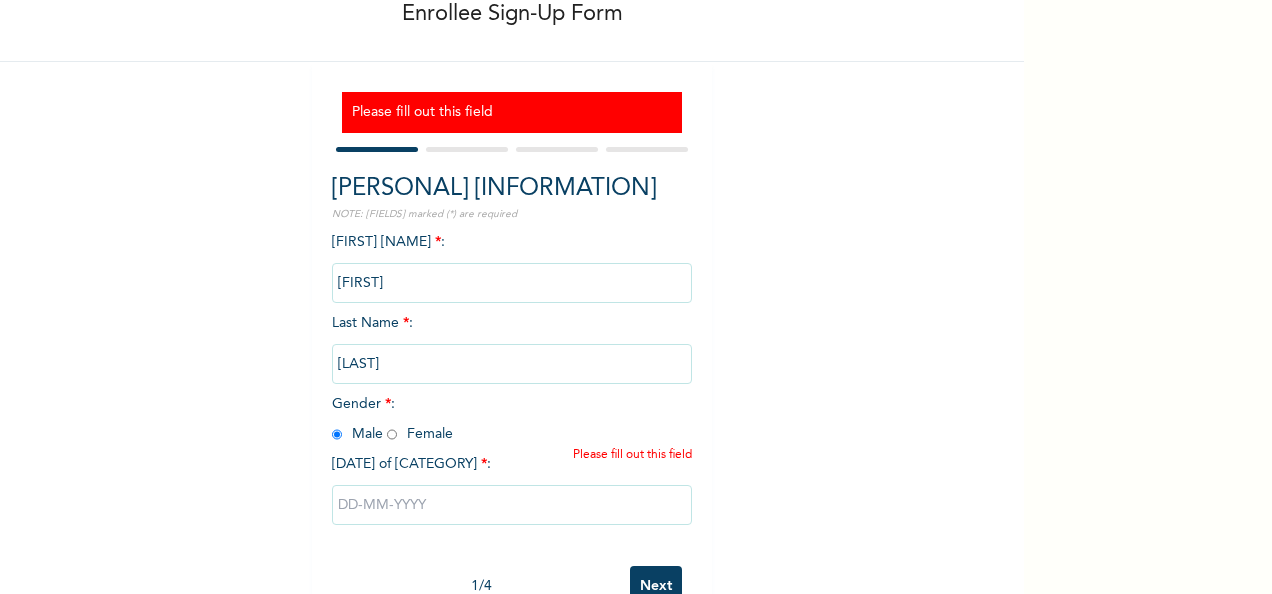 click at bounding box center [512, 505] 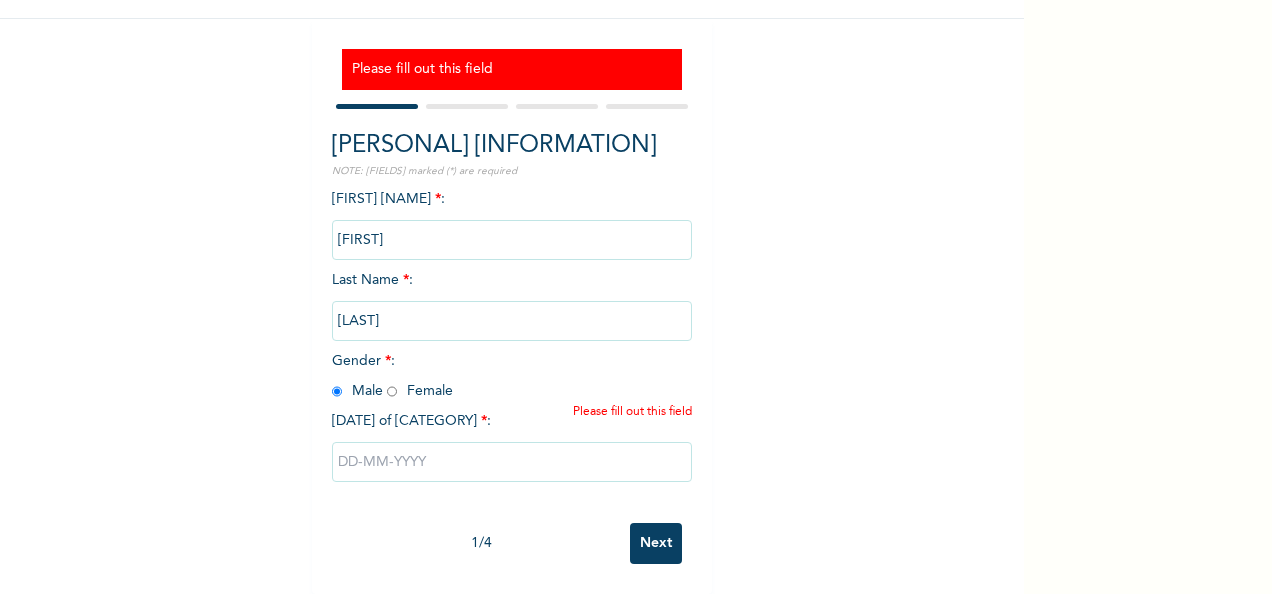 select on "7" 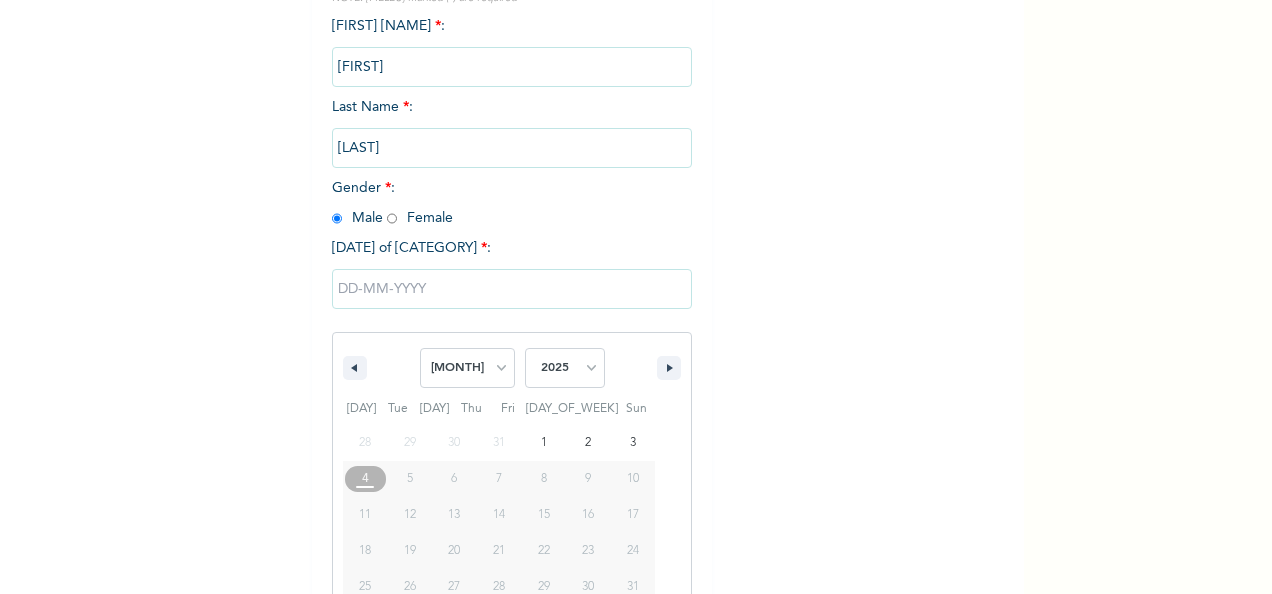 scroll, scrollTop: 378, scrollLeft: 0, axis: vertical 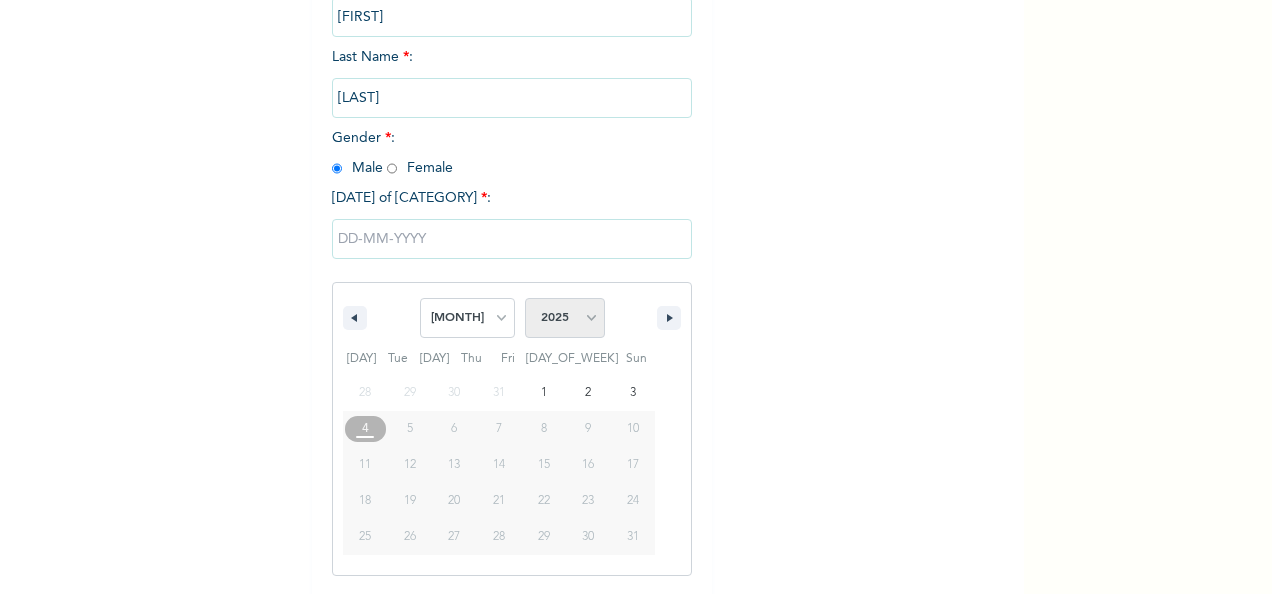 click on "2025 2024 2023 2022 2021 2020 2019 2018 2017 2016 2015 2014 2013 2012 2011 2010 2009 2008 2007 2006 2005 2004 2003 2002 2001 2000 1999 1998 1997 1996 1995 1994 1993 1992 1991 1990 1989 1988 1987 1986 1985 1984 1983 1982 1981 1980 1979 1978 1977 1976 1975 1974 1973 1972 1971 1970 1969 1968 1967 1966 1965 1964 1963 1962 1961 1960" at bounding box center (565, 318) 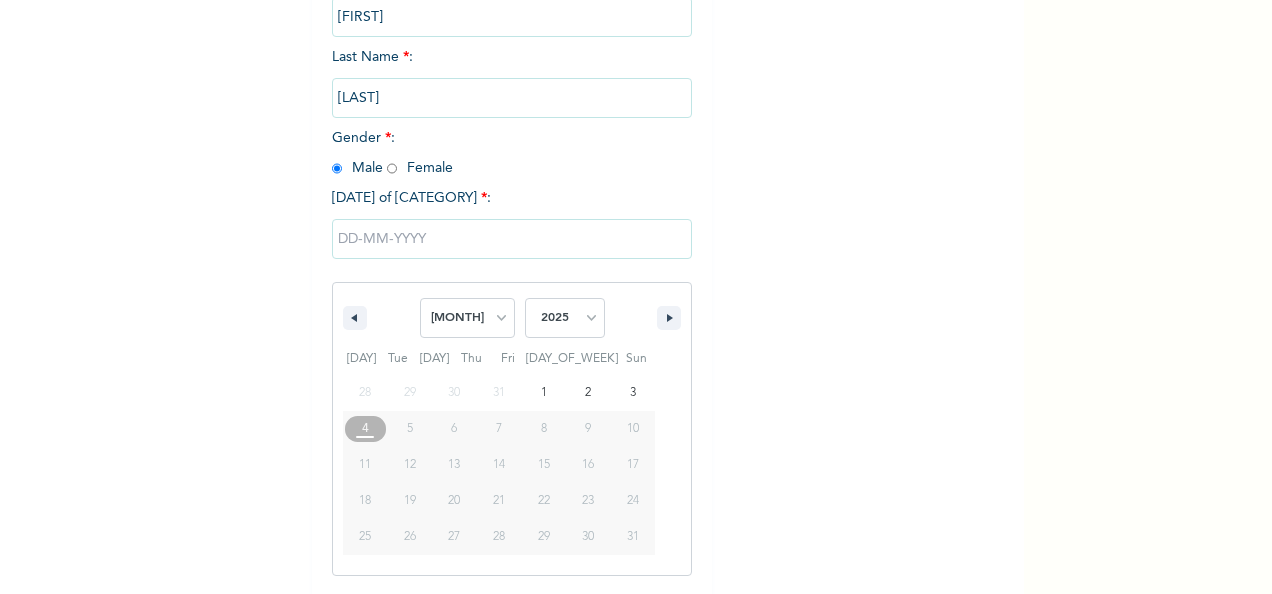 select on "1981" 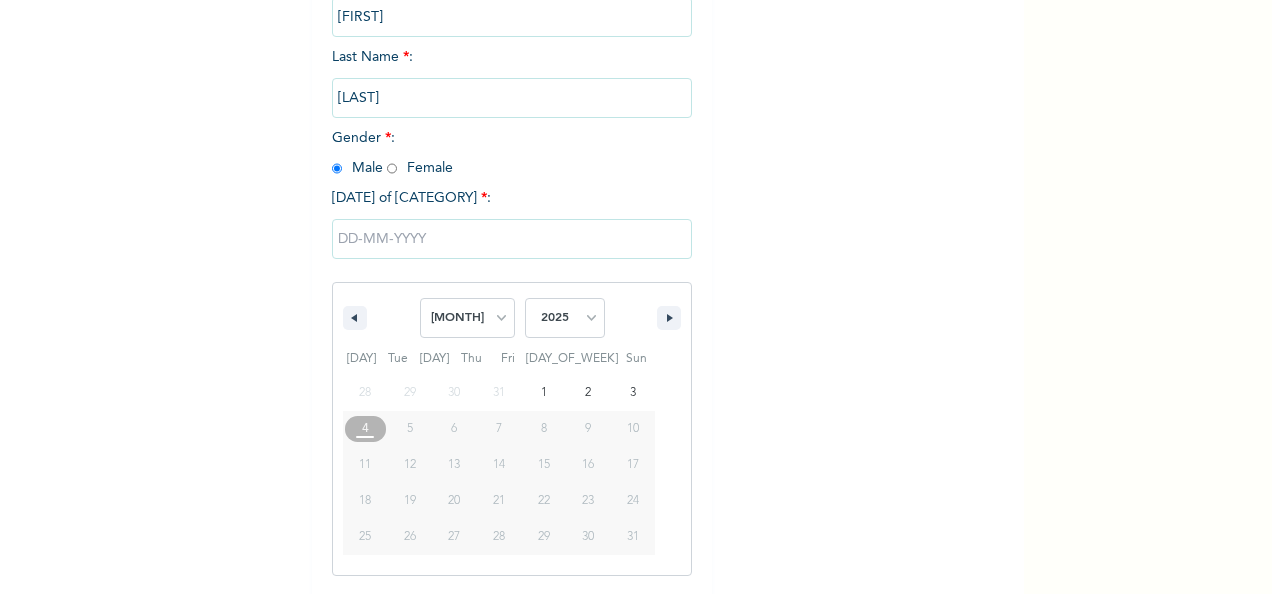 click on "2025 2024 2023 2022 2021 2020 2019 2018 2017 2016 2015 2014 2013 2012 2011 2010 2009 2008 2007 2006 2005 2004 2003 2002 2001 2000 1999 1998 1997 1996 1995 1994 1993 1992 1991 1990 1989 1988 1987 1986 1985 1984 1983 1982 1981 1980 1979 1978 1977 1976 1975 1974 1973 1972 1971 1970 1969 1968 1967 1966 1965 1964 1963 1962 1961 1960" at bounding box center (565, 318) 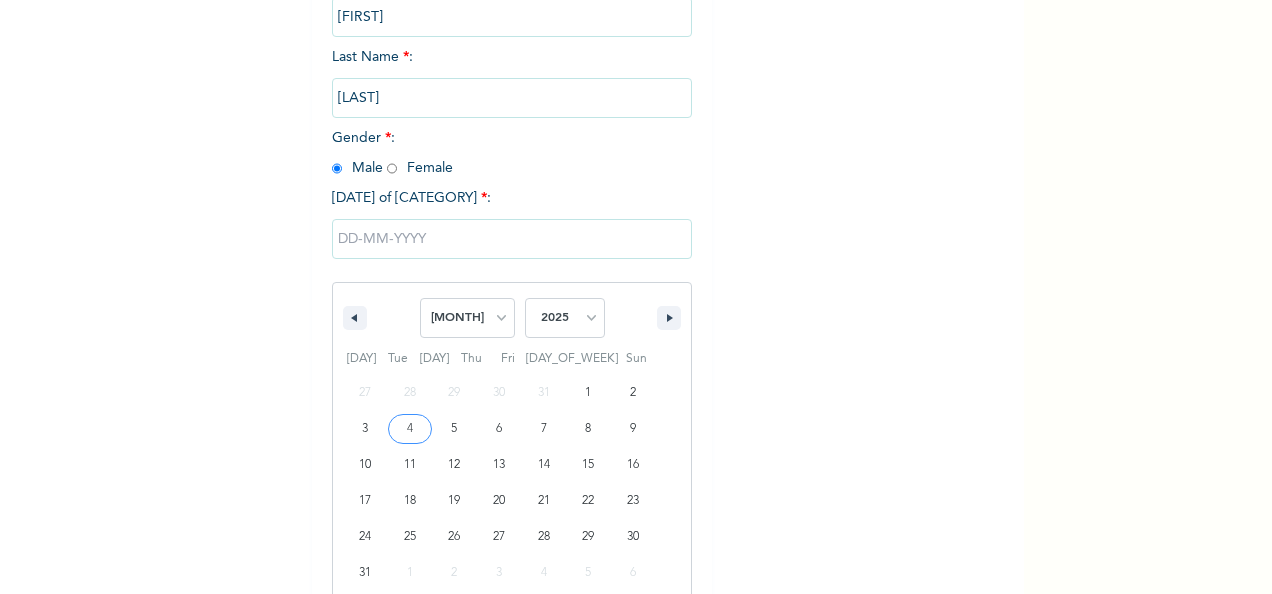 click at bounding box center [512, 239] 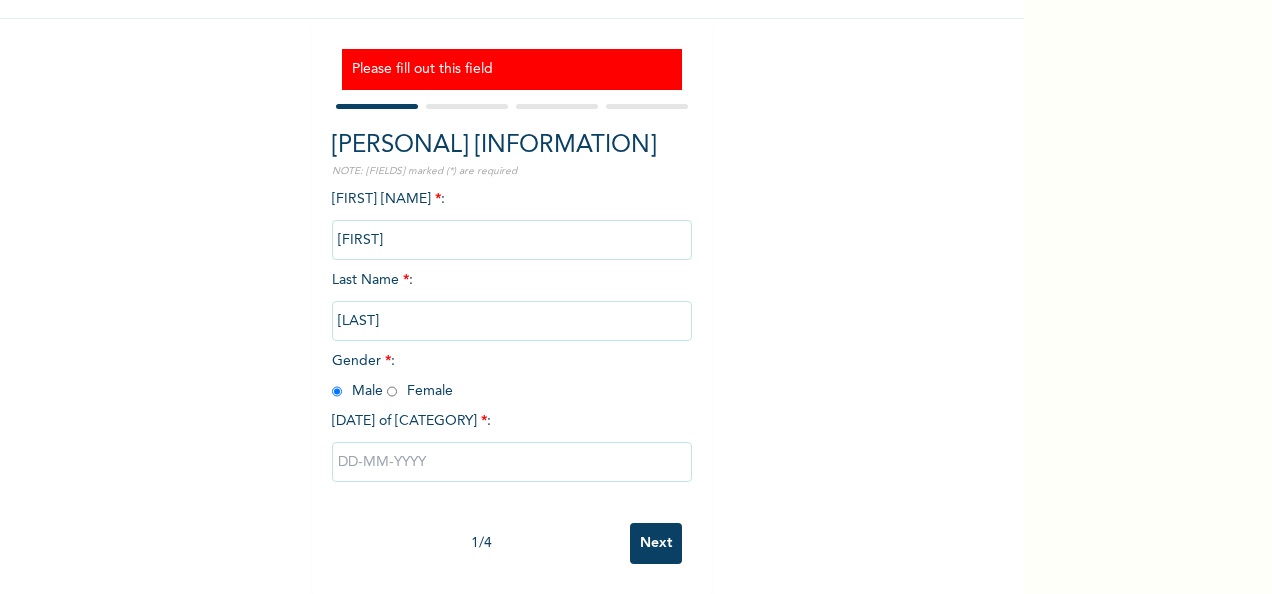 click at bounding box center (512, 462) 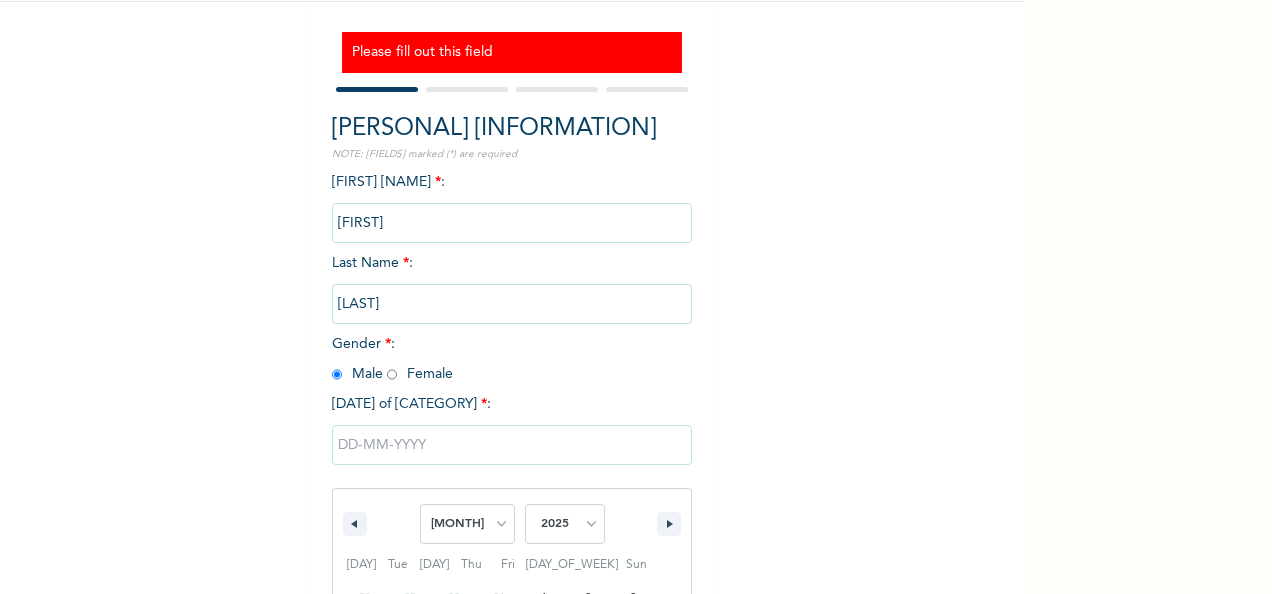 scroll, scrollTop: 378, scrollLeft: 0, axis: vertical 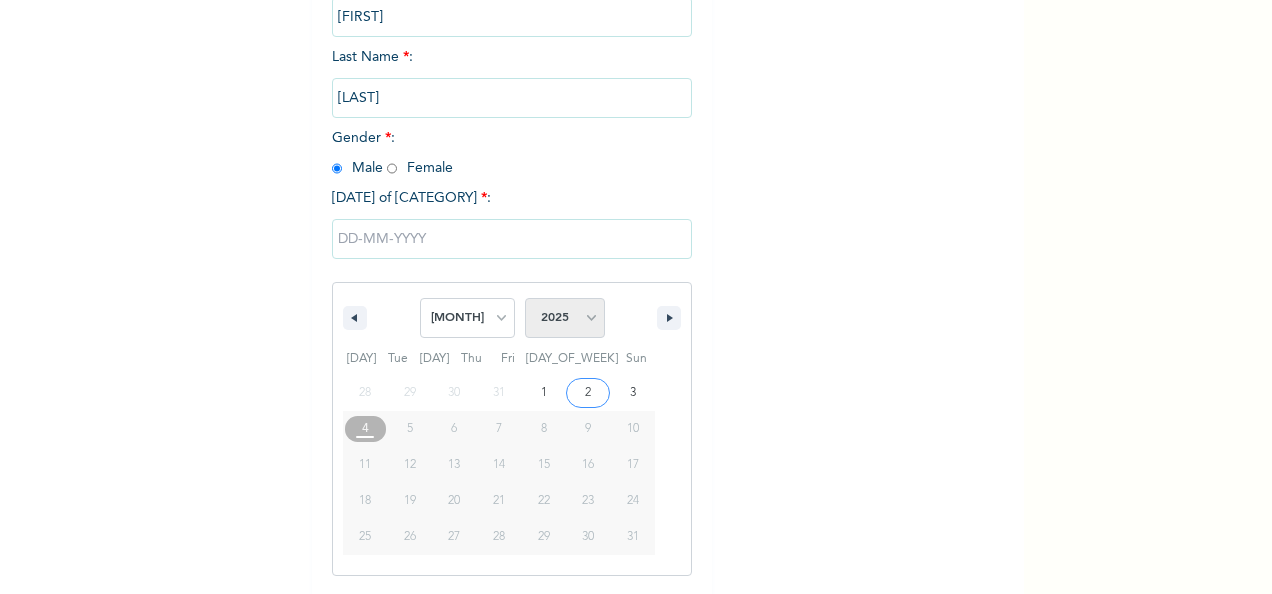 click on "2025 2024 2023 2022 2021 2020 2019 2018 2017 2016 2015 2014 2013 2012 2011 2010 2009 2008 2007 2006 2005 2004 2003 2002 2001 2000 1999 1998 1997 1996 1995 1994 1993 1992 1991 1990 1989 1988 1987 1986 1985 1984 1983 1982 1981 1980 1979 1978 1977 1976 1975 1974 1973 1972 1971 1970 1969 1968 1967 1966 1965 1964 1963 1962 1961 1960" at bounding box center [565, 318] 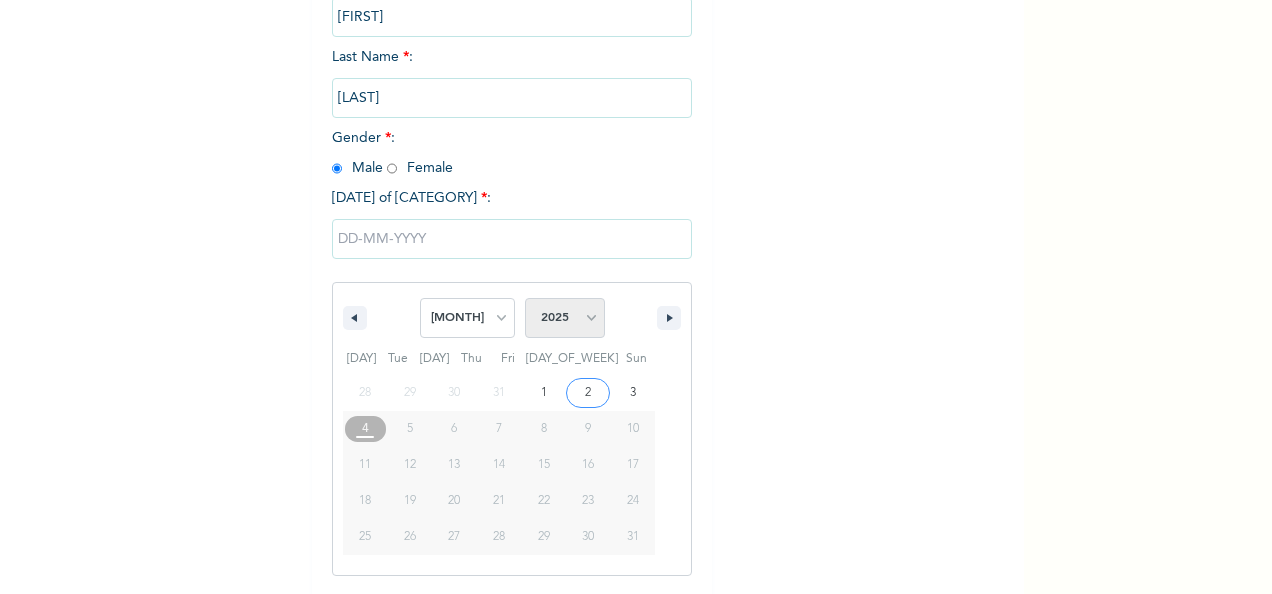 click on "2025 2024 2023 2022 2021 2020 2019 2018 2017 2016 2015 2014 2013 2012 2011 2010 2009 2008 2007 2006 2005 2004 2003 2002 2001 2000 1999 1998 1997 1996 1995 1994 1993 1992 1991 1990 1989 1988 1987 1986 1985 1984 1983 1982 1981 1980 1979 1978 1977 1976 1975 1974 1973 1972 1971 1970 1969 1968 1967 1966 1965 1964 1963 1962 1961 1960" at bounding box center [565, 318] 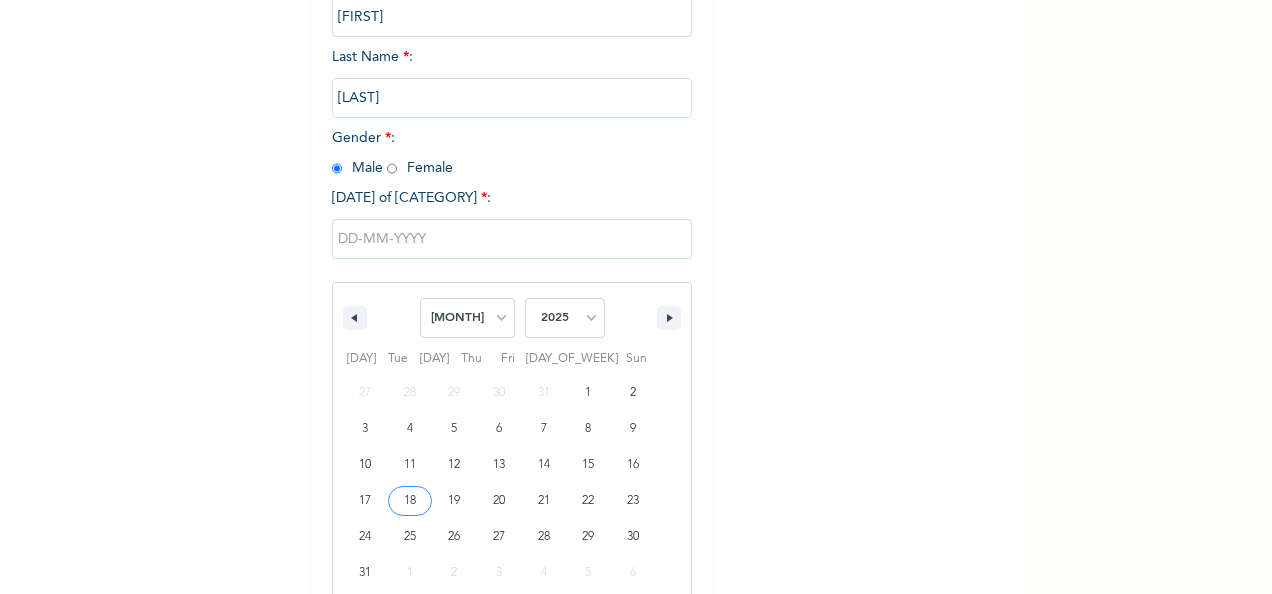 type on "08/18/1981" 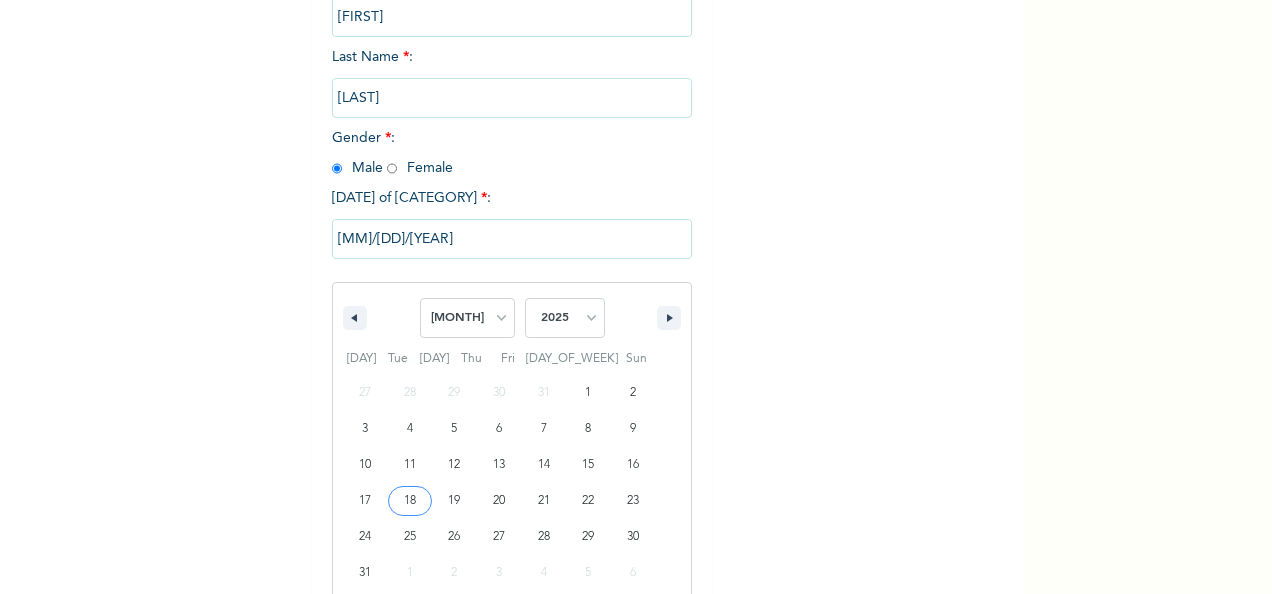 scroll, scrollTop: 172, scrollLeft: 0, axis: vertical 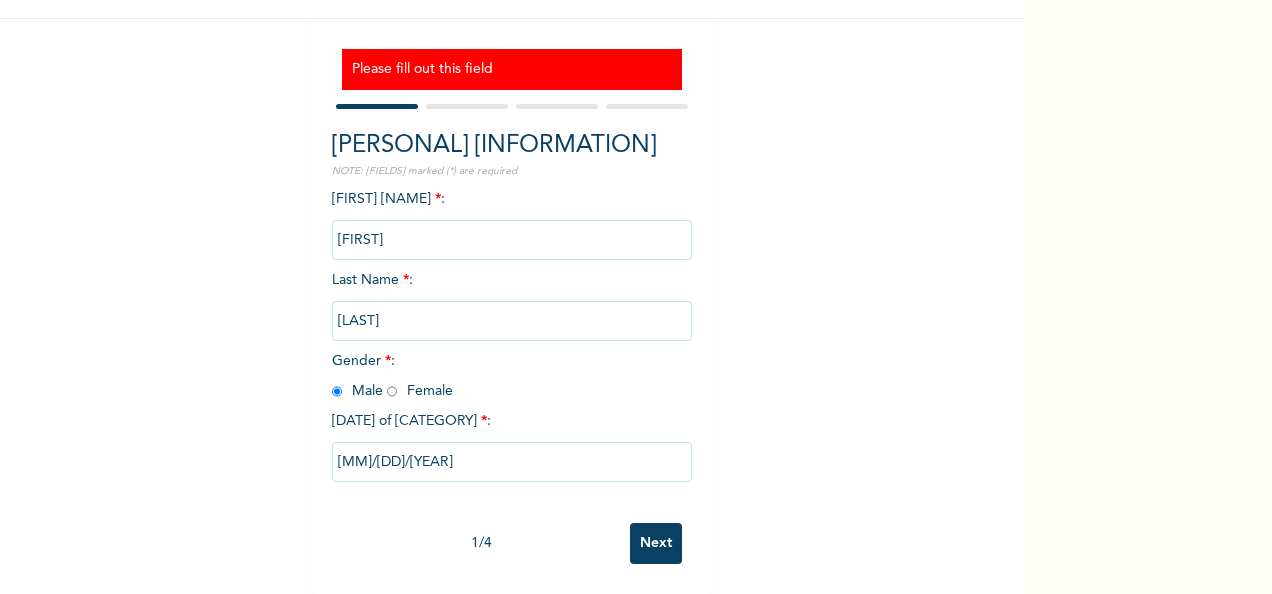click on "Next" at bounding box center [656, 543] 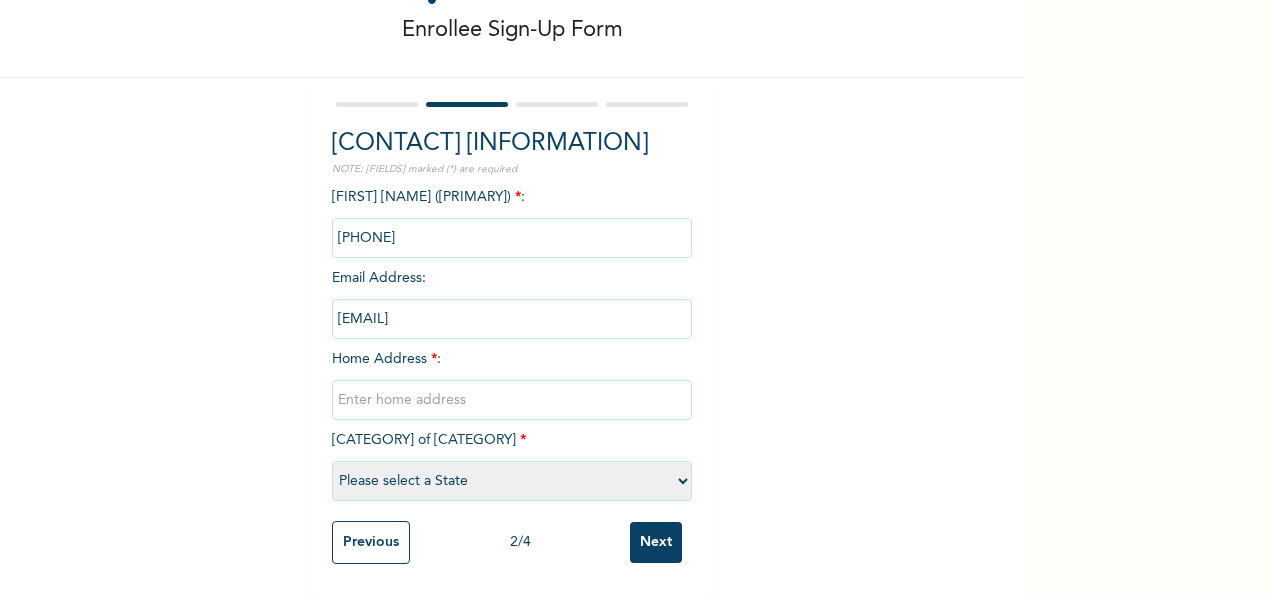 scroll, scrollTop: 114, scrollLeft: 0, axis: vertical 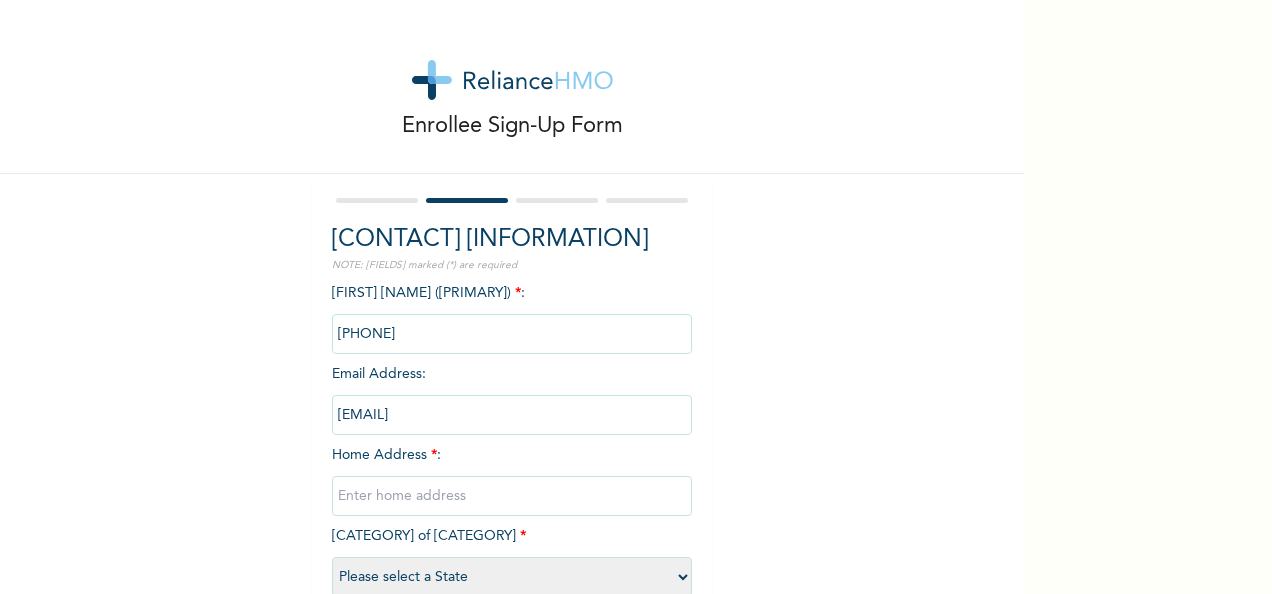click at bounding box center (512, 496) 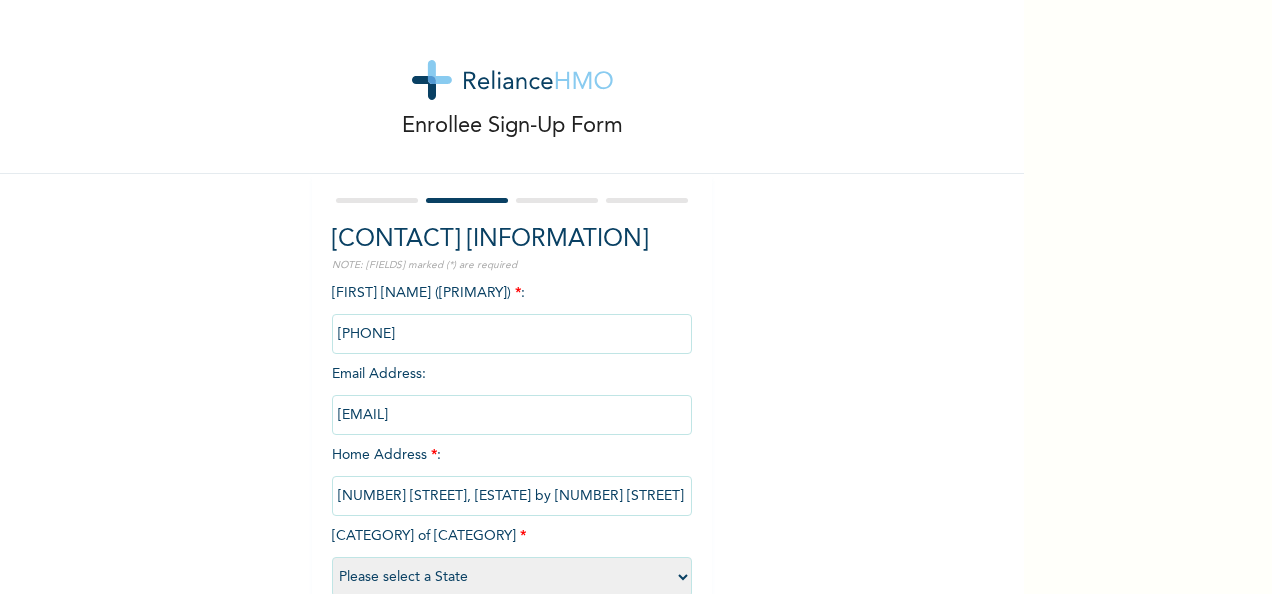 type on "R" 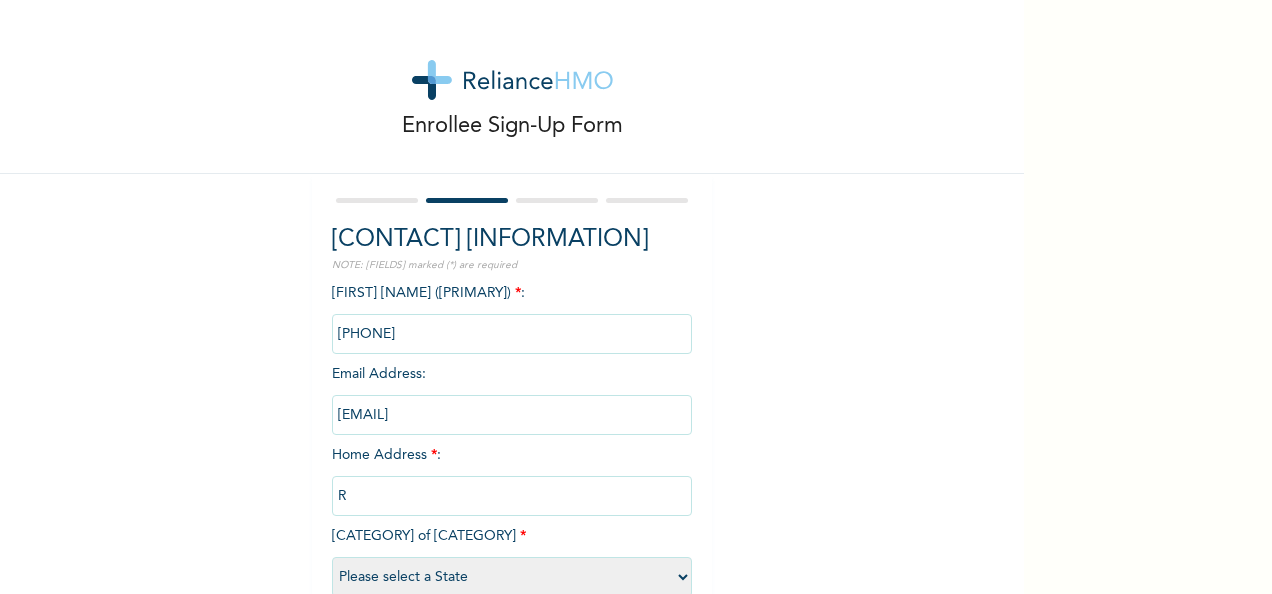 click on "Enrollee Sign-Up Form Contact Information NOTE: Fields marked (*) are required Phone Number (Primary)   * : Email Address : david-c.halliday@nlng.com Home Address   * : R State of Residence   * Please select a State Abia Abuja (FCT) Adamawa Akwa Ibom Anambra Bauchi Bayelsa Benue Borno Cross River Delta Ebonyi Edo Ekiti Enugu Gombe Imo Jigawa Kaduna Kano Katsina Kebbi Kogi Kwara Lagos Nasarawa Niger Ogun Ondo Osun Oyo Plateau Rivers Sokoto Taraba Yobe Zamfara Previous 2  / 4 Next" at bounding box center (512, 345) 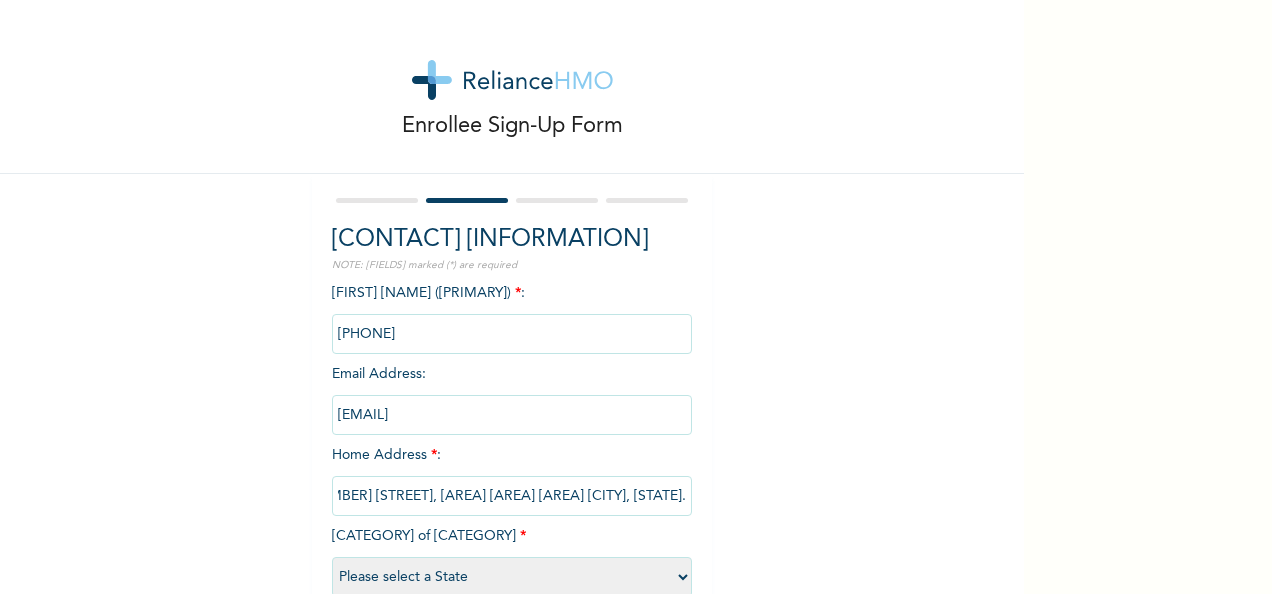 scroll, scrollTop: 0, scrollLeft: 208, axis: horizontal 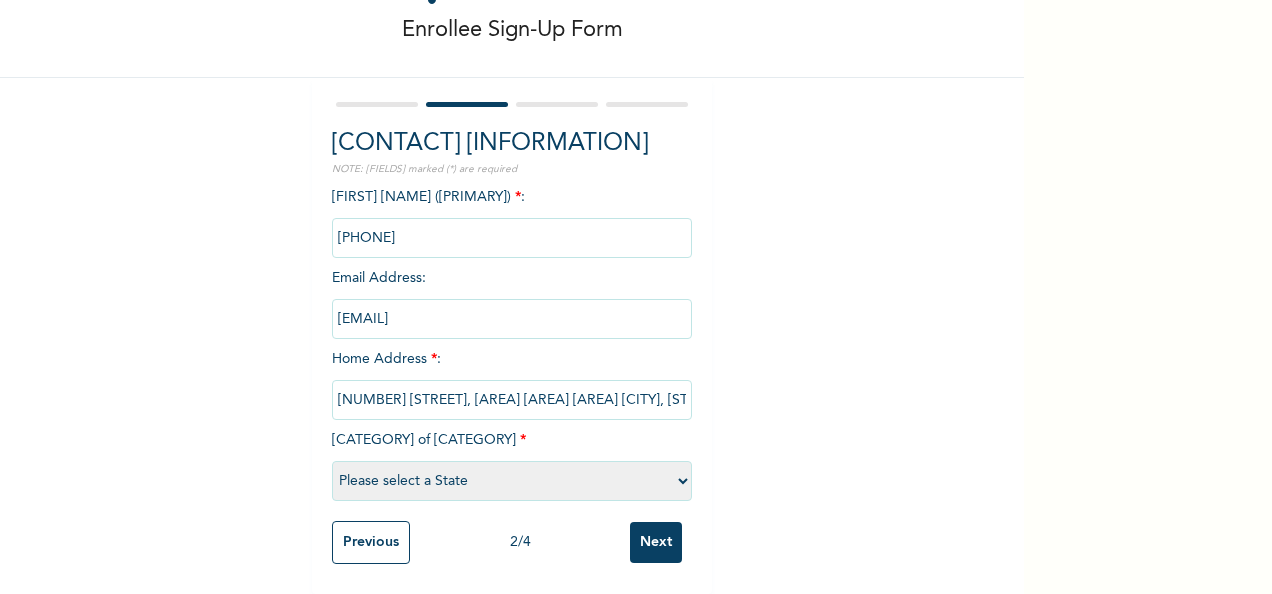 click on "Please select a State Abia Abuja (FCT) Adamawa Akwa Ibom Anambra Bauchi Bayelsa Benue Borno Cross River Delta Ebonyi Edo Ekiti Enugu Gombe Imo Jigawa Kaduna Kano Katsina Kebbi Kogi Kwara Lagos Nasarawa Niger Ogun Ondo Osun Oyo Plateau Rivers Sokoto Taraba Yobe Zamfara" at bounding box center [512, 481] 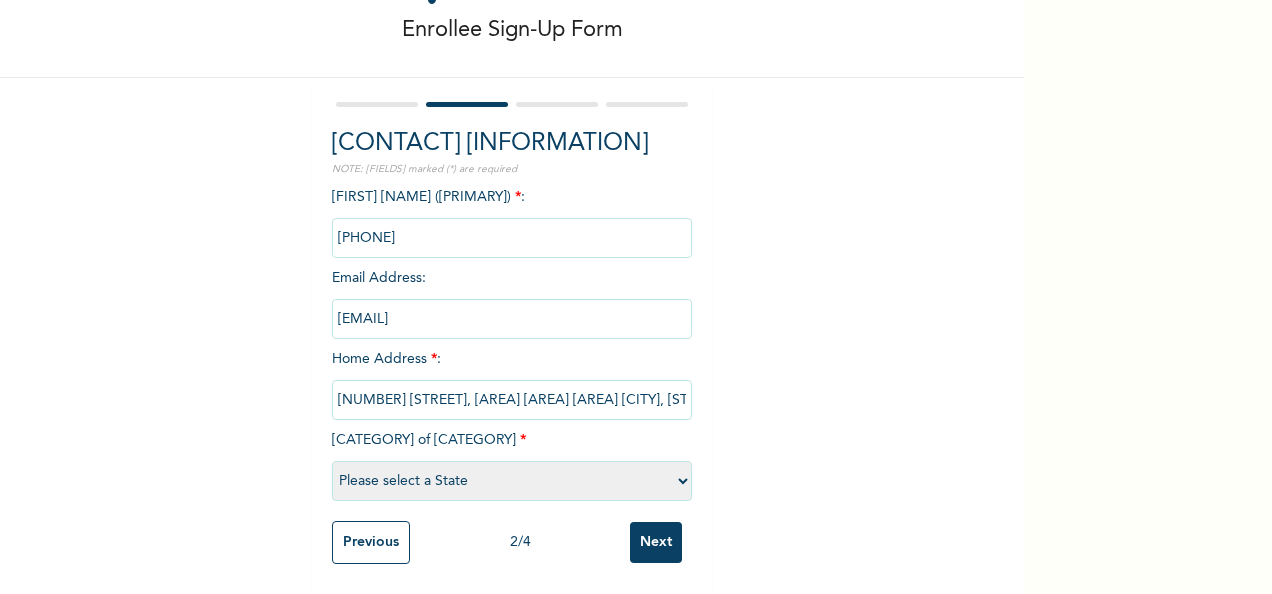 click on "11 OnuOwu Close, Excel Estate by 114 Eneka Rd, Rukpokwu Port Harcourt, Rivers State." at bounding box center (512, 400) 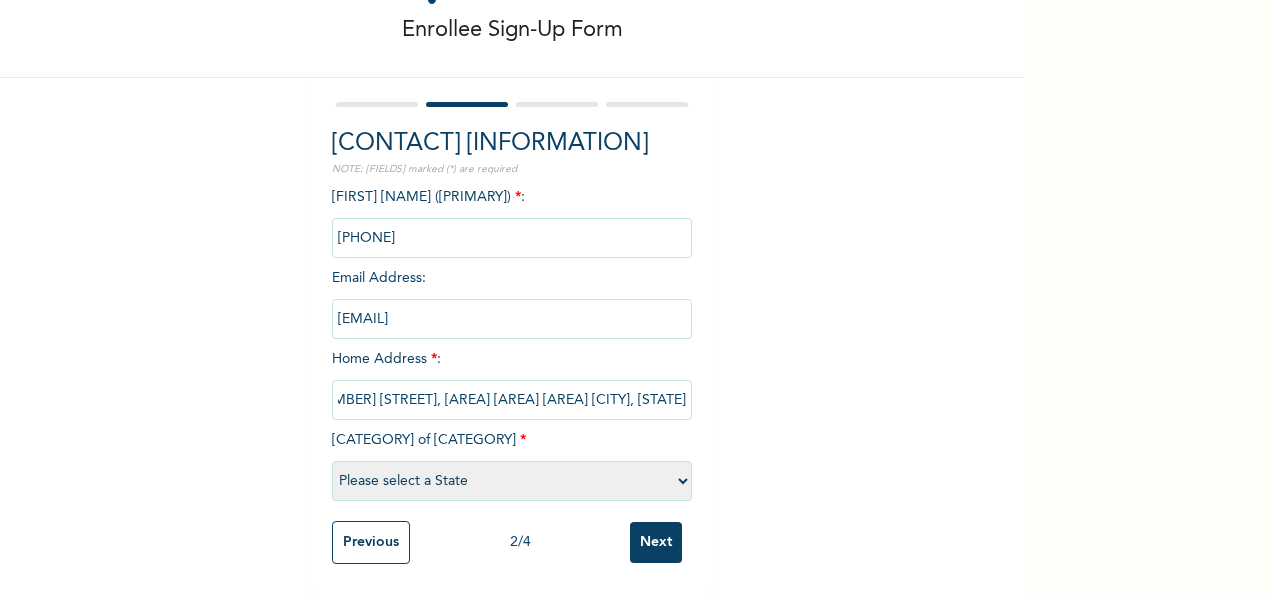 scroll, scrollTop: 0, scrollLeft: 122, axis: horizontal 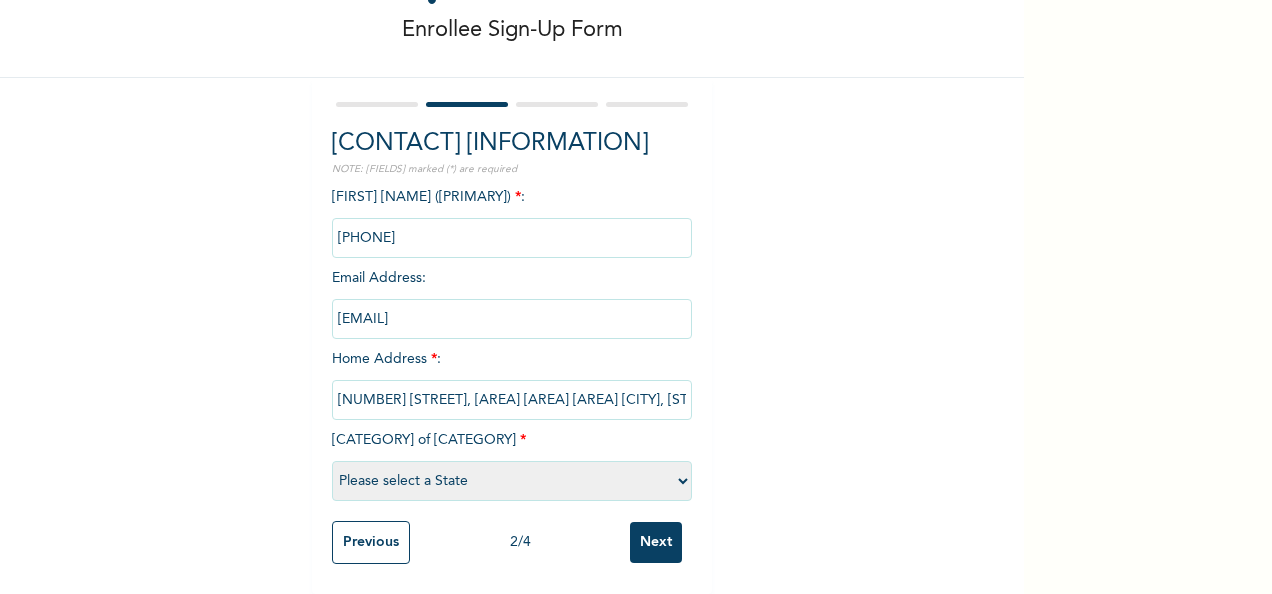 click on "Please select a State Abia Abuja (FCT) Adamawa Akwa Ibom Anambra Bauchi Bayelsa Benue Borno Cross River Delta Ebonyi Edo Ekiti Enugu Gombe Imo Jigawa Kaduna Kano Katsina Kebbi Kogi Kwara Lagos Nasarawa Niger Ogun Ondo Osun Oyo Plateau Rivers Sokoto Taraba Yobe Zamfara" at bounding box center [512, 481] 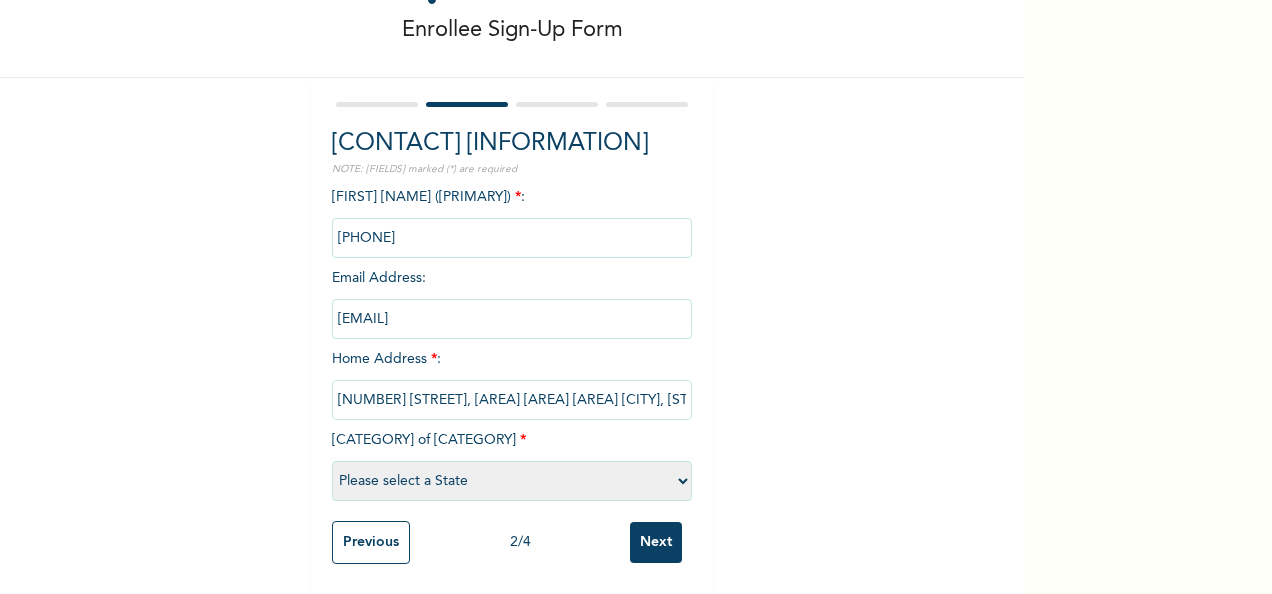 select on "33" 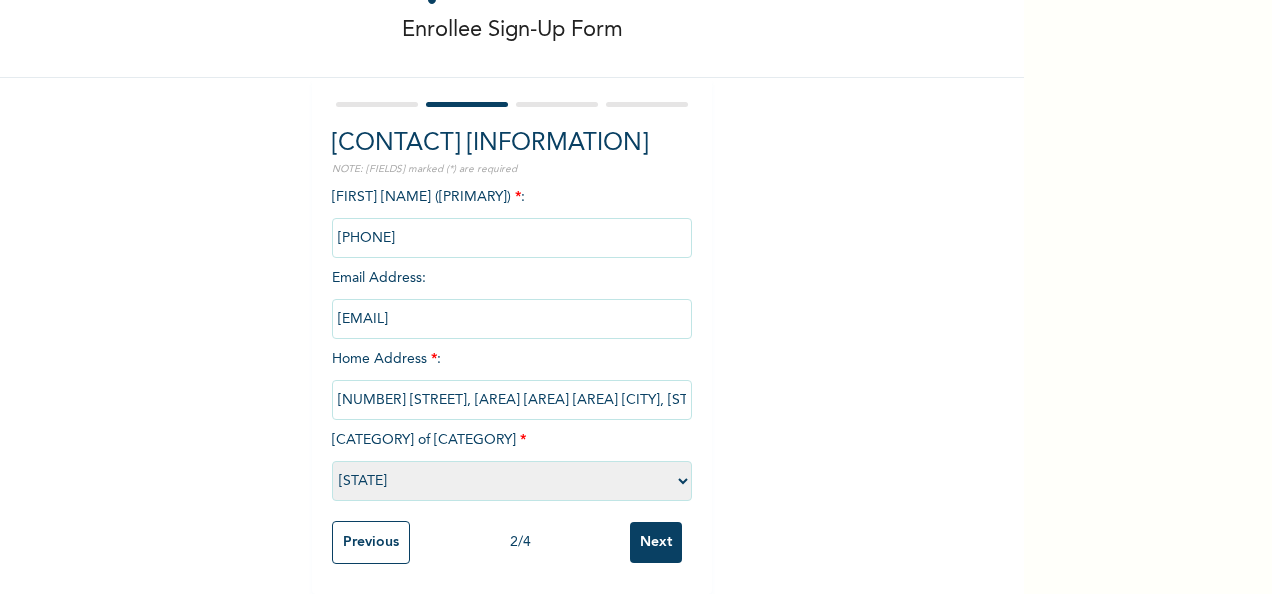 click on "Please select a State Abia Abuja (FCT) Adamawa Akwa Ibom Anambra Bauchi Bayelsa Benue Borno Cross River Delta Ebonyi Edo Ekiti Enugu Gombe Imo Jigawa Kaduna Kano Katsina Kebbi Kogi Kwara Lagos Nasarawa Niger Ogun Ondo Osun Oyo Plateau Rivers Sokoto Taraba Yobe Zamfara" at bounding box center [512, 481] 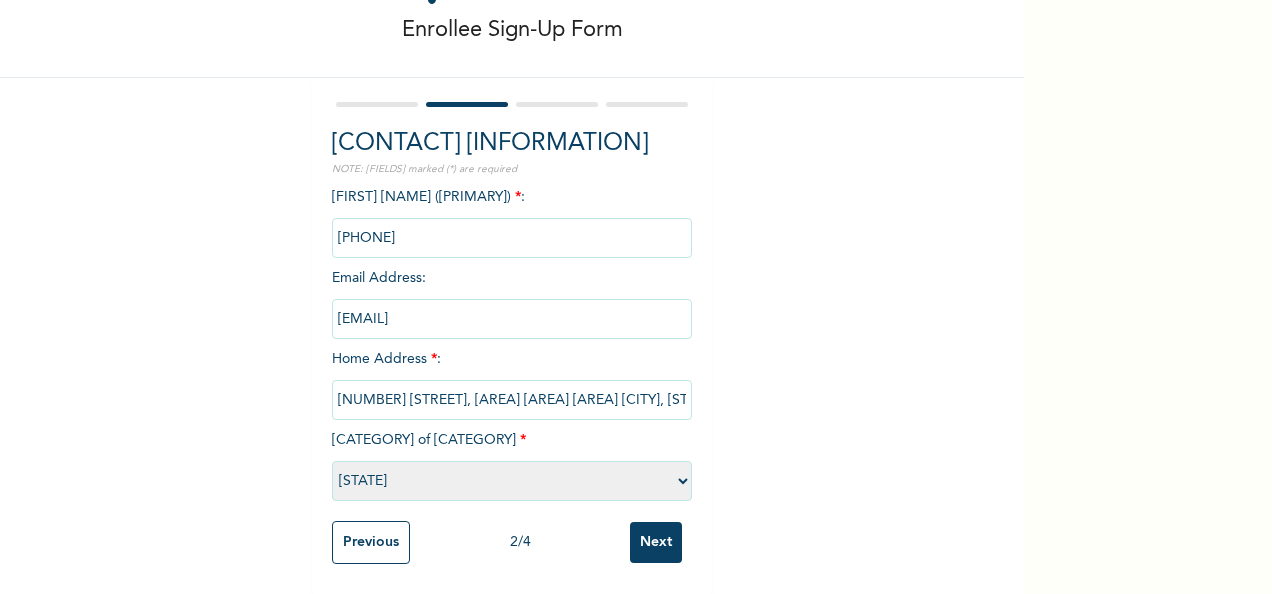 scroll, scrollTop: 114, scrollLeft: 0, axis: vertical 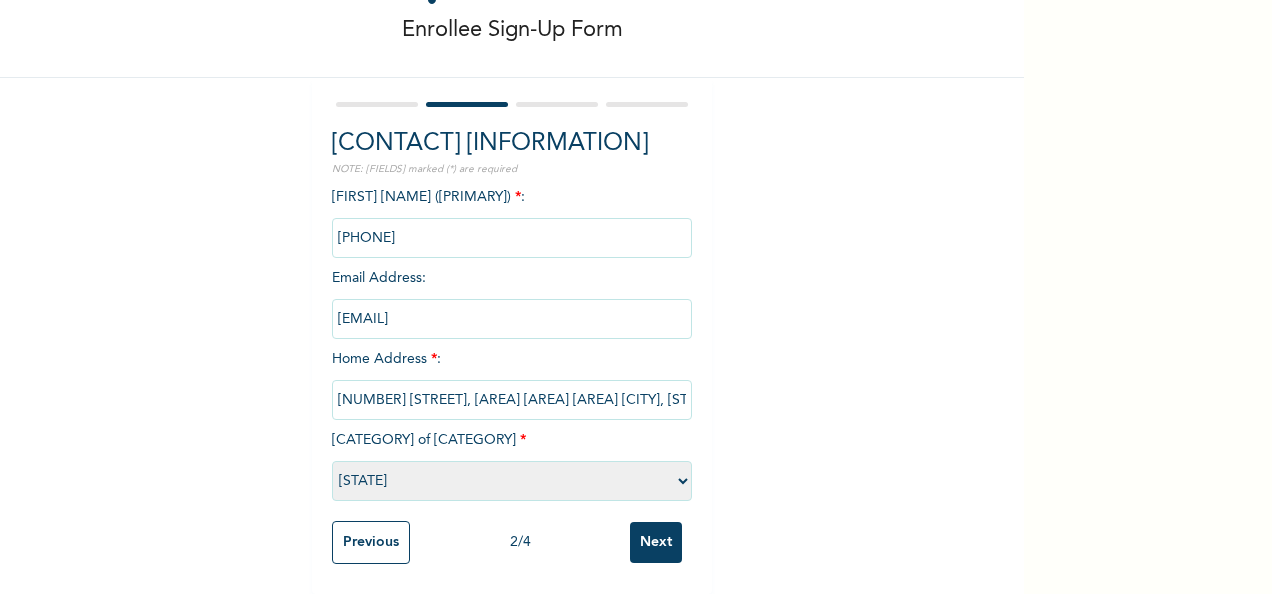 click on "Next" at bounding box center [656, 542] 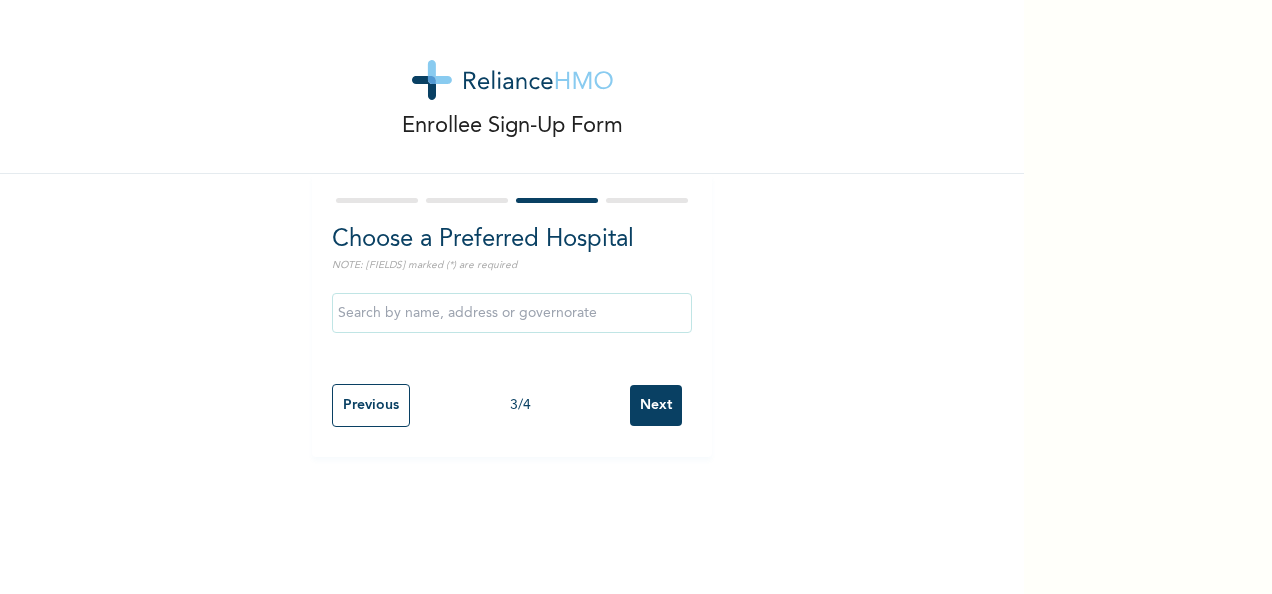 scroll, scrollTop: 0, scrollLeft: 0, axis: both 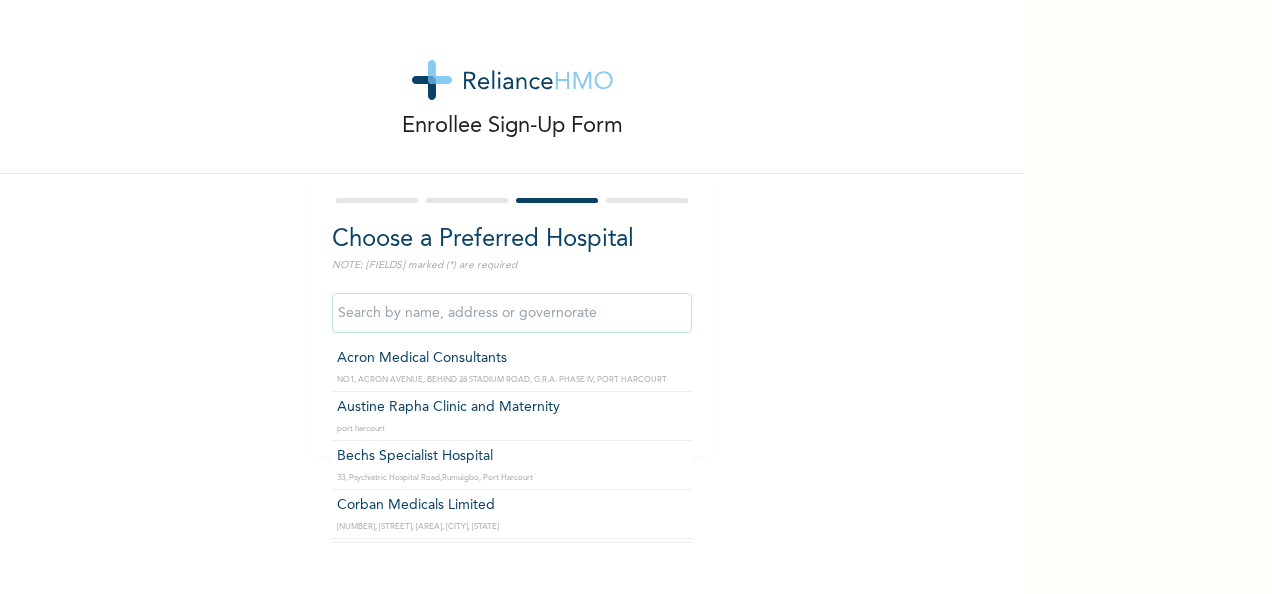 click at bounding box center [512, 313] 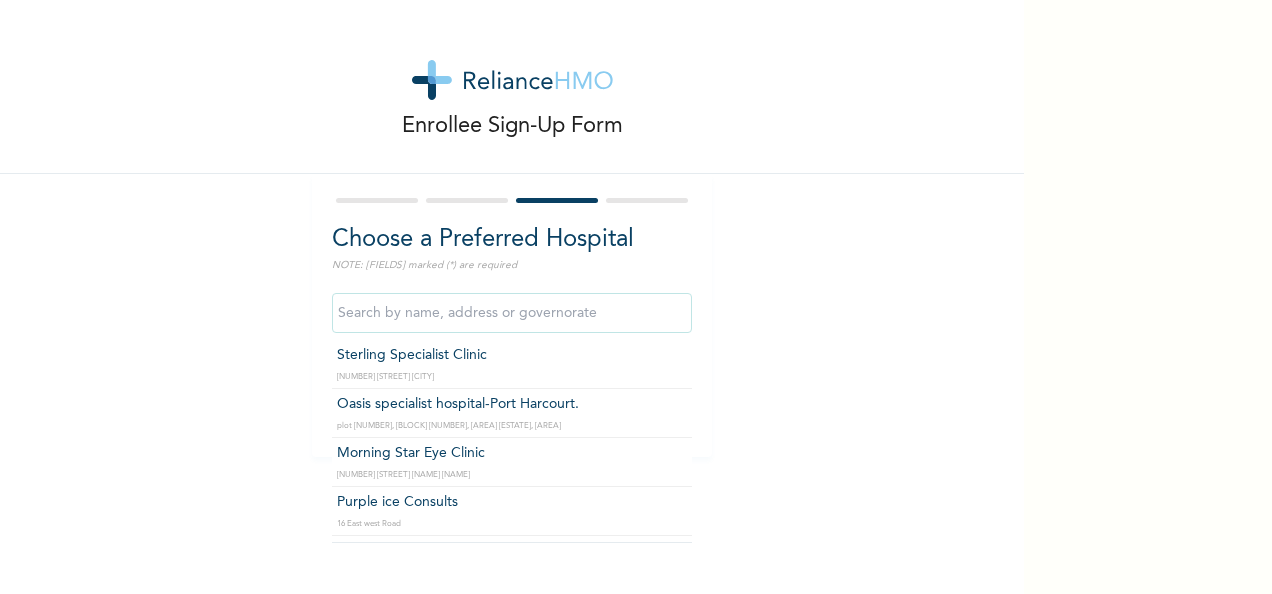 scroll, scrollTop: 2307, scrollLeft: 0, axis: vertical 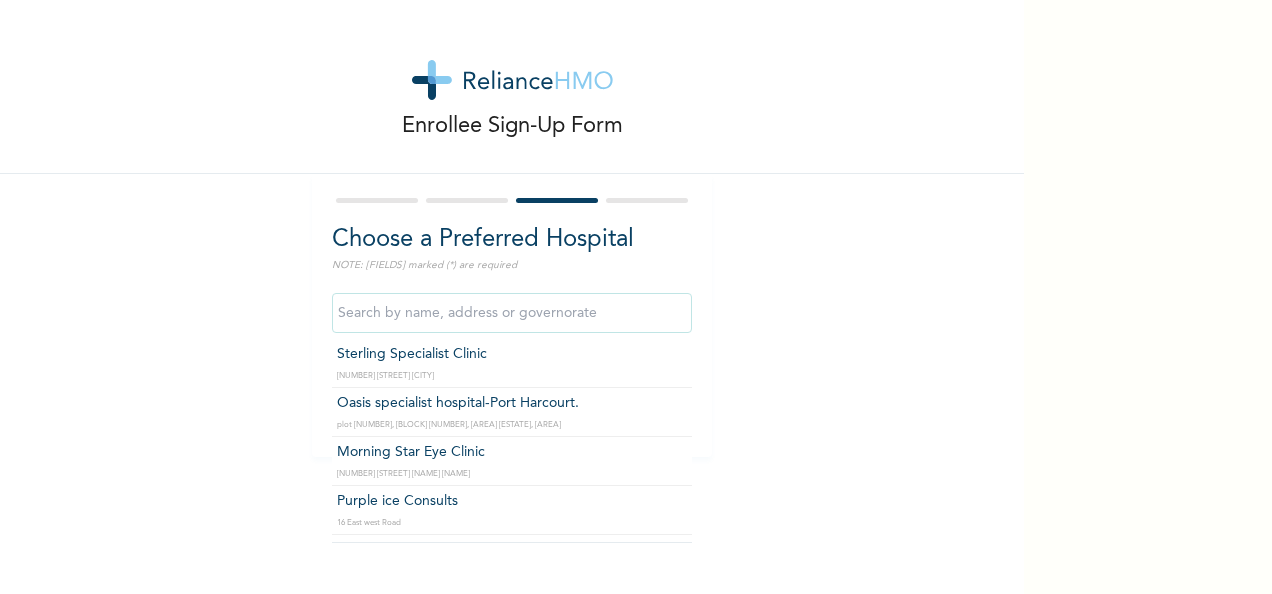 click at bounding box center [512, 313] 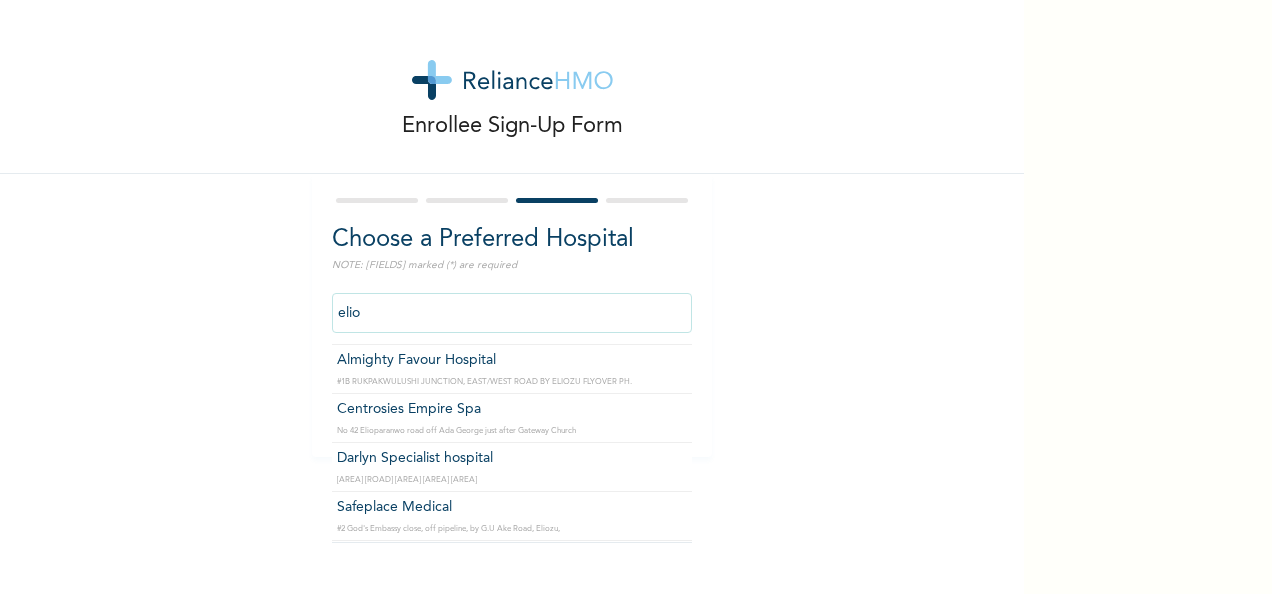 scroll, scrollTop: 0, scrollLeft: 0, axis: both 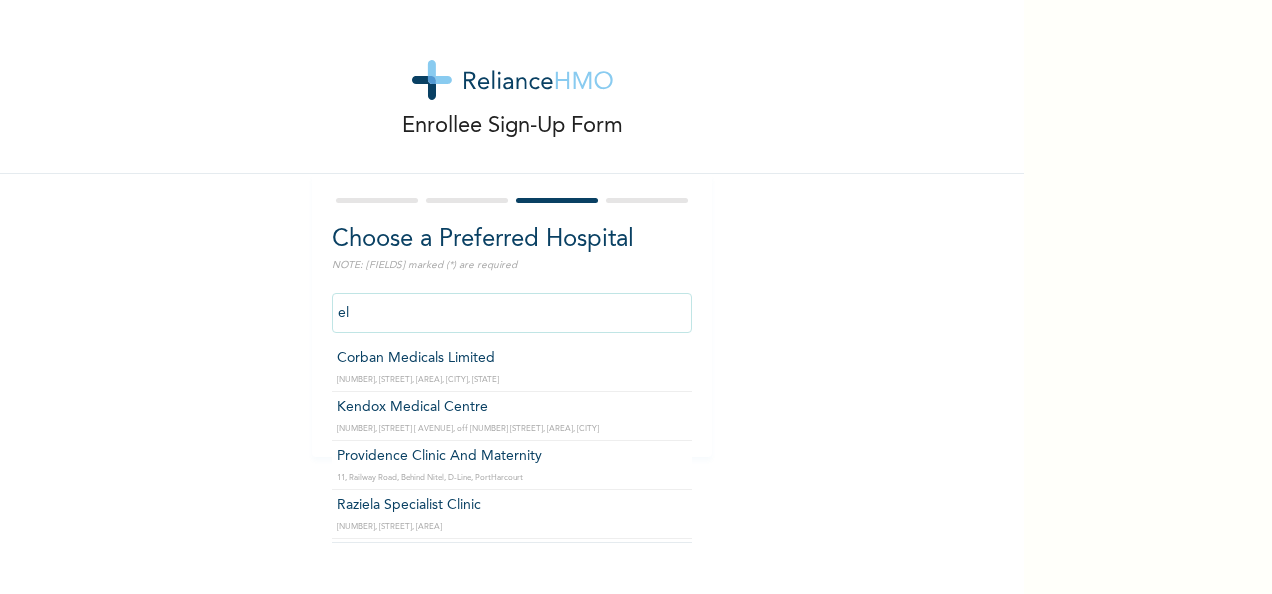 type on "e" 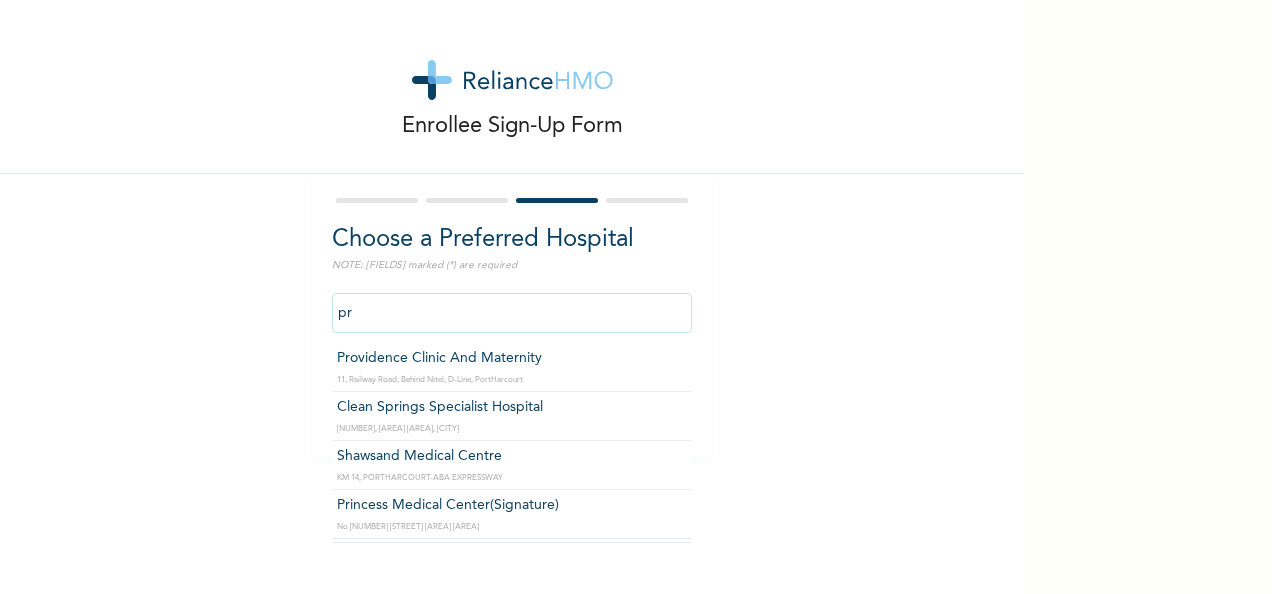 type on "p" 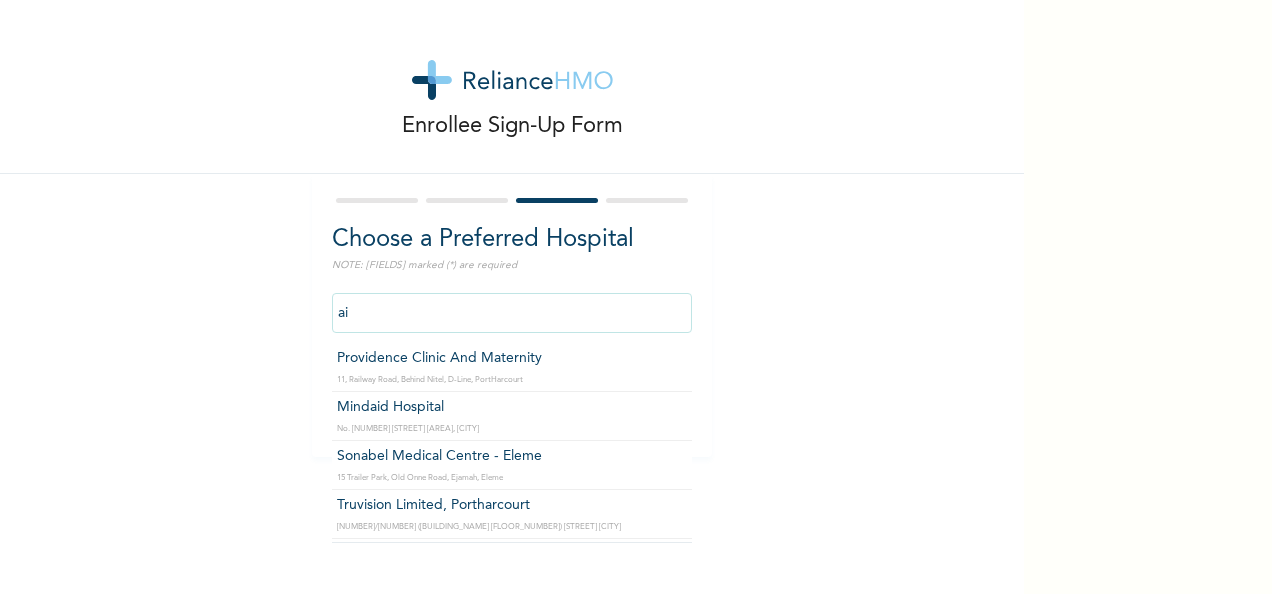 type on "a" 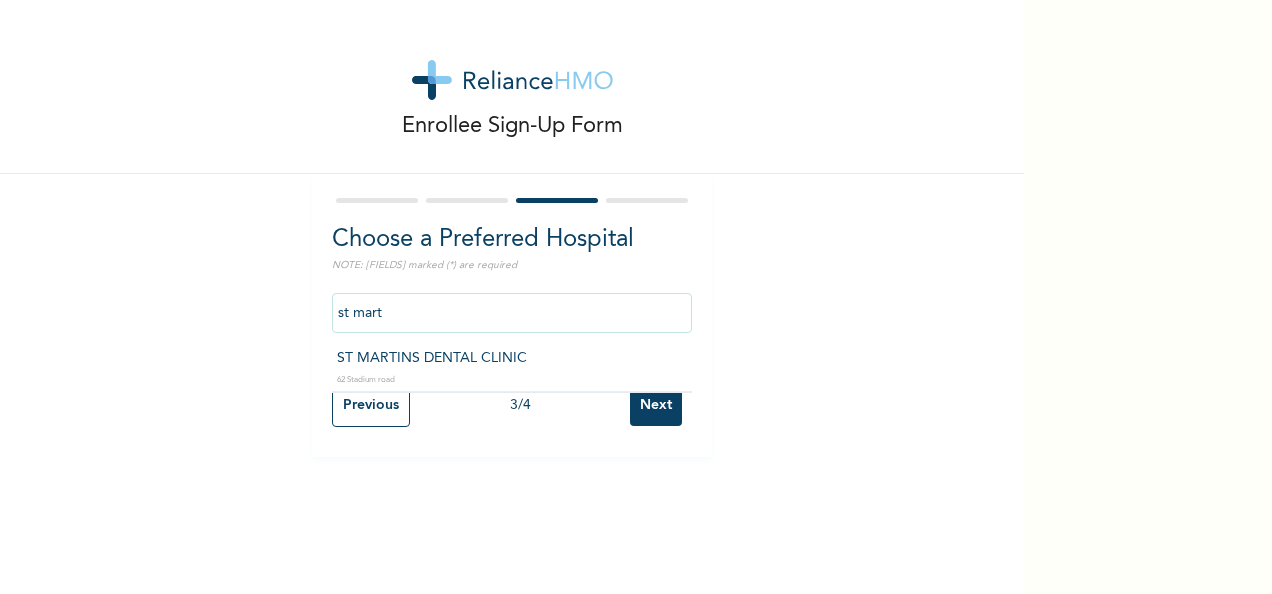 type on "ST MARTINS DENTAL CLINIC" 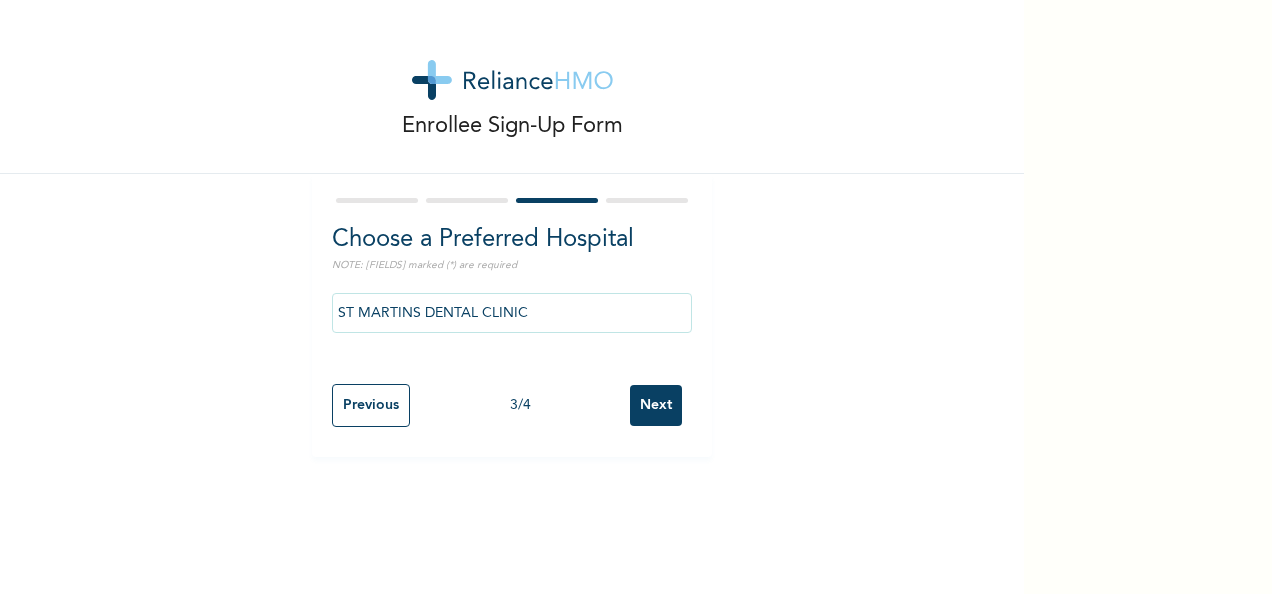 click on "Next" at bounding box center (656, 405) 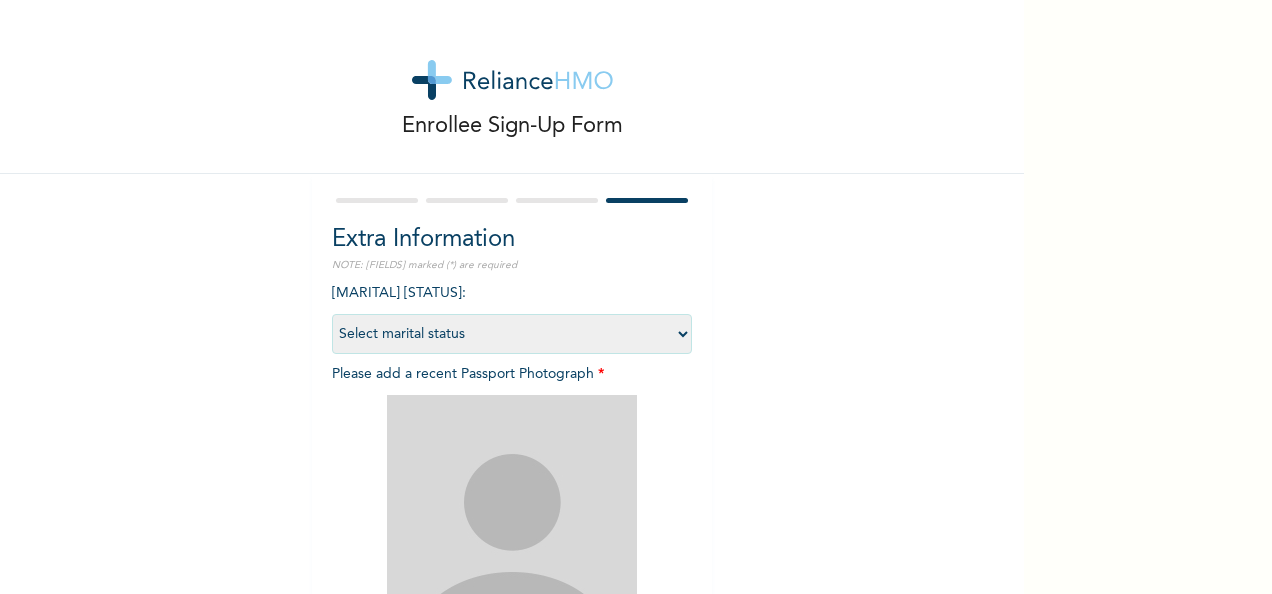 click on "Select marital status Single Married Divorced Widow/Widower" at bounding box center [512, 334] 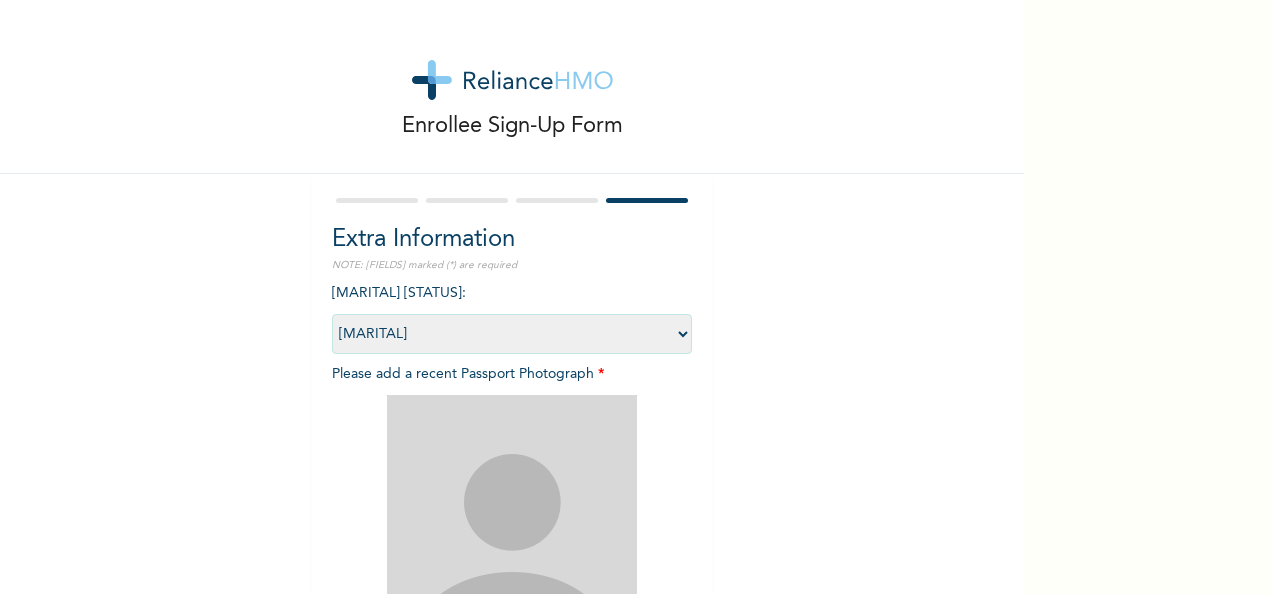 click on "Select marital status Single Married Divorced Widow/Widower" at bounding box center (512, 334) 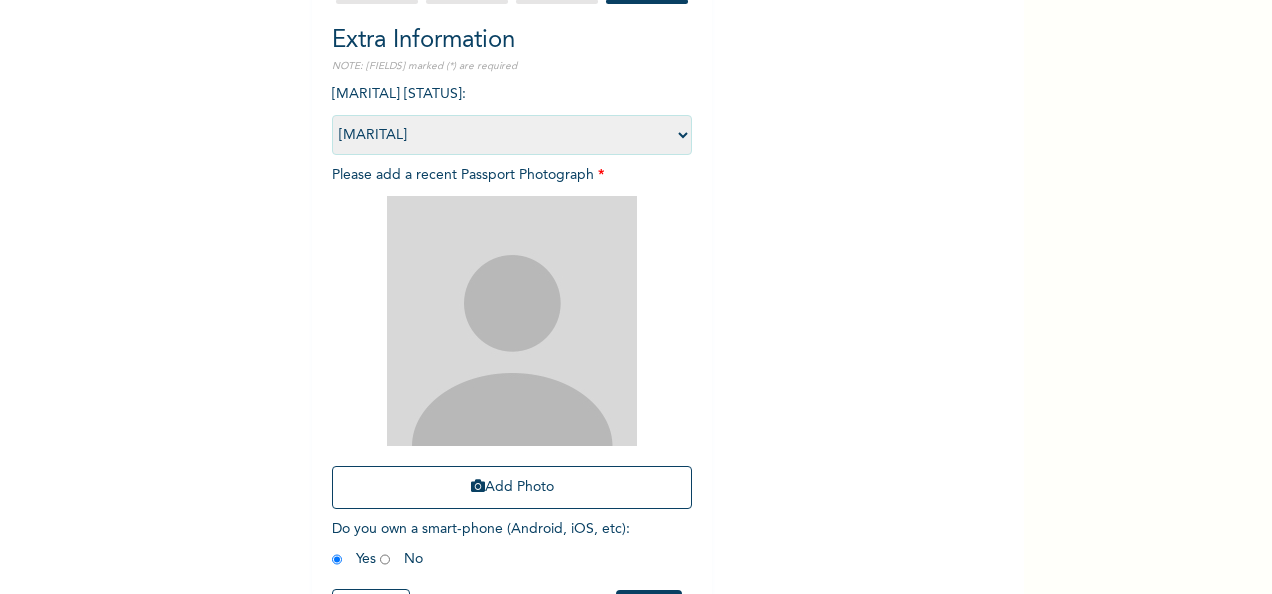 scroll, scrollTop: 201, scrollLeft: 0, axis: vertical 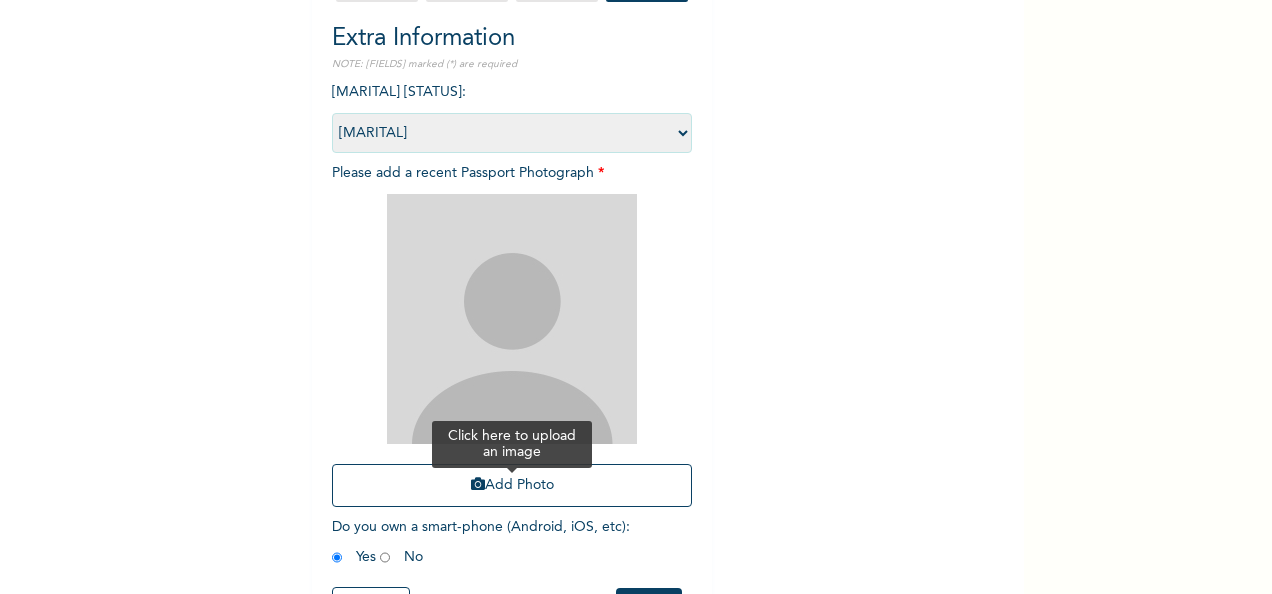 click on "Add Photo" at bounding box center (512, 485) 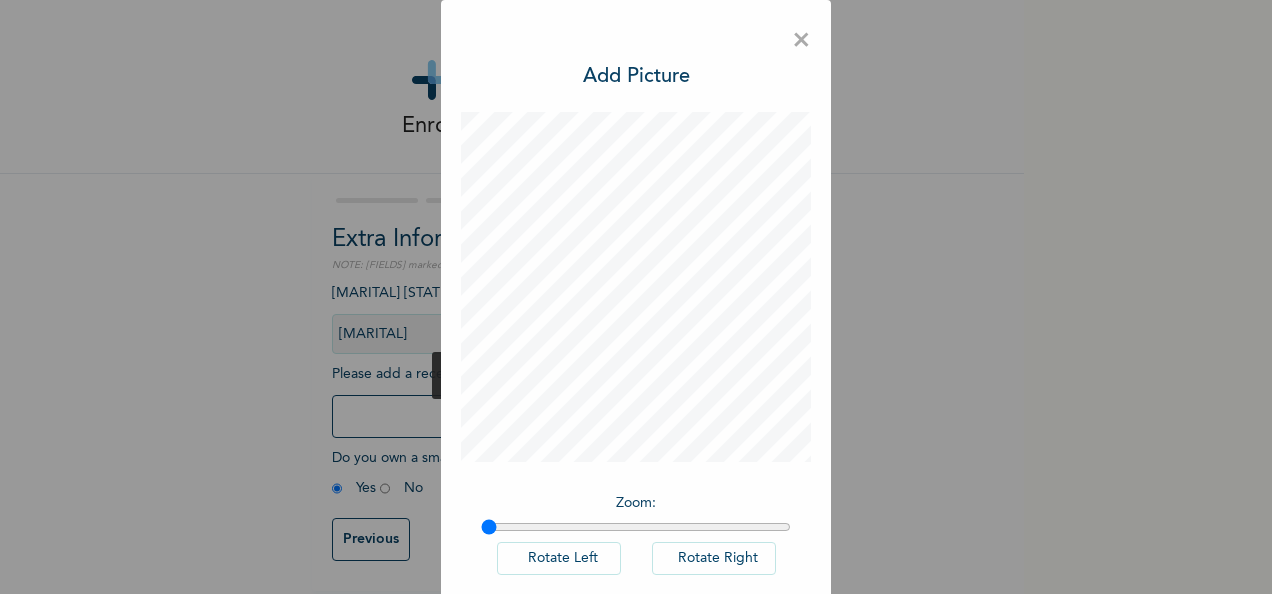 scroll, scrollTop: 14, scrollLeft: 0, axis: vertical 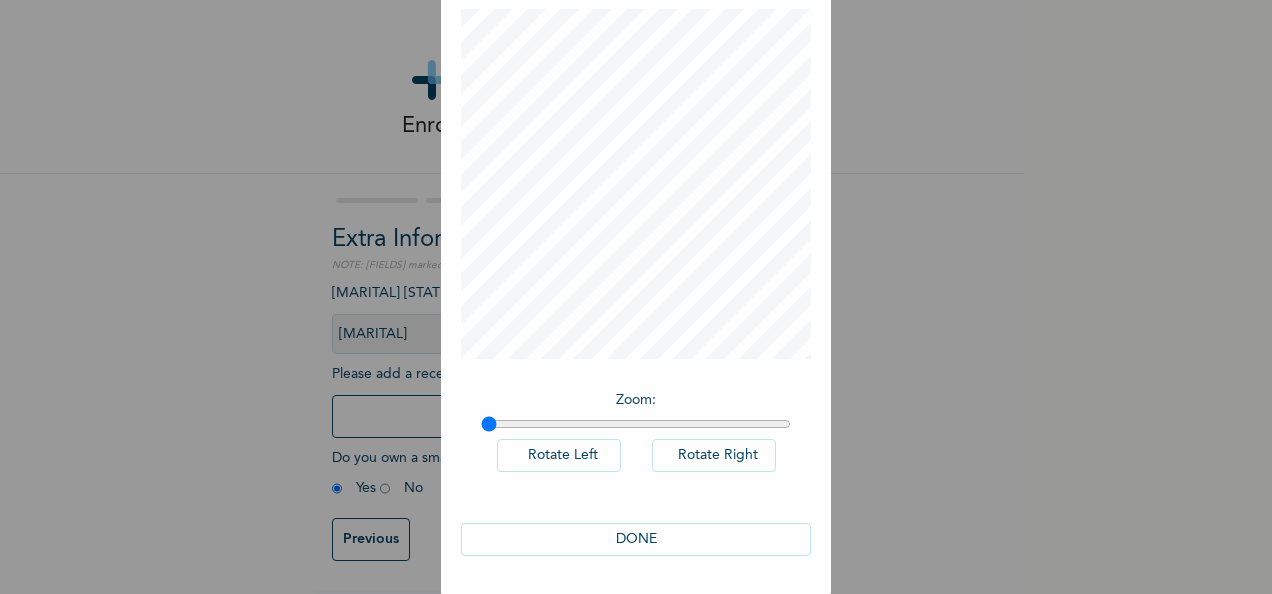 click on "DONE" at bounding box center (636, 539) 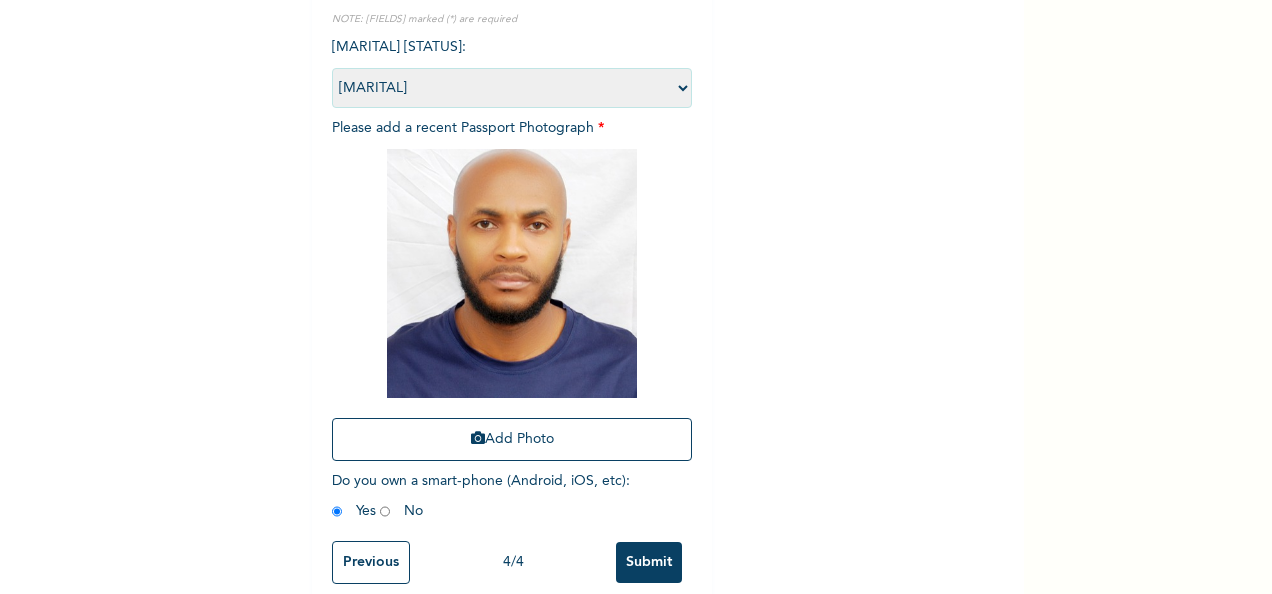 scroll, scrollTop: 283, scrollLeft: 0, axis: vertical 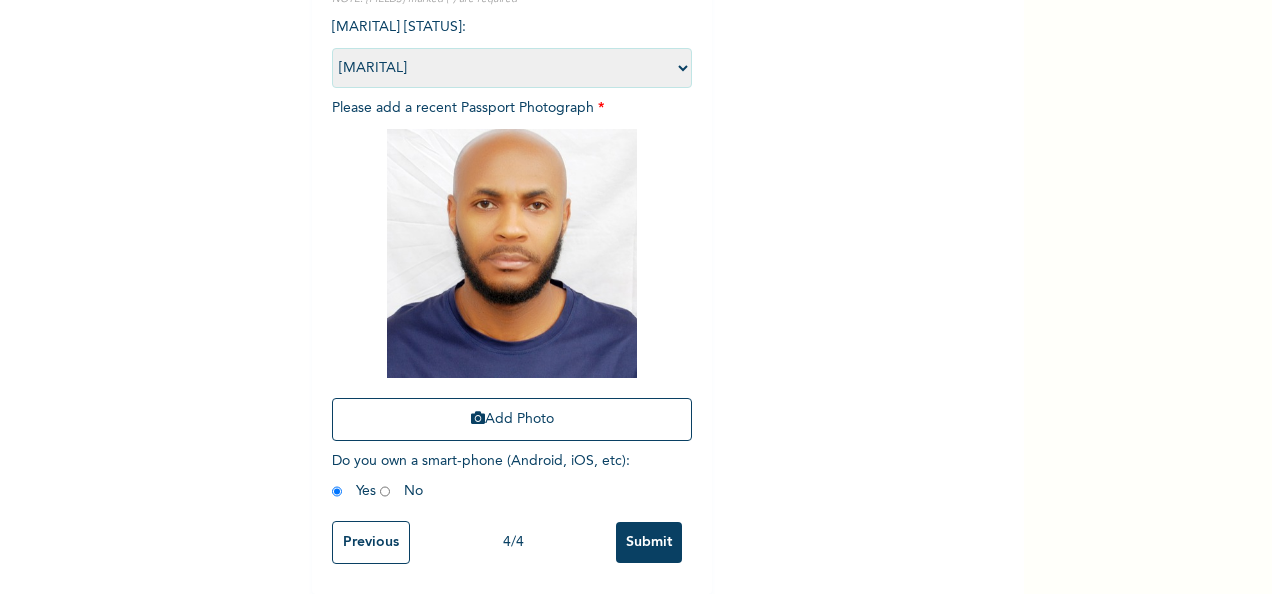 click on "Submit" at bounding box center (649, 542) 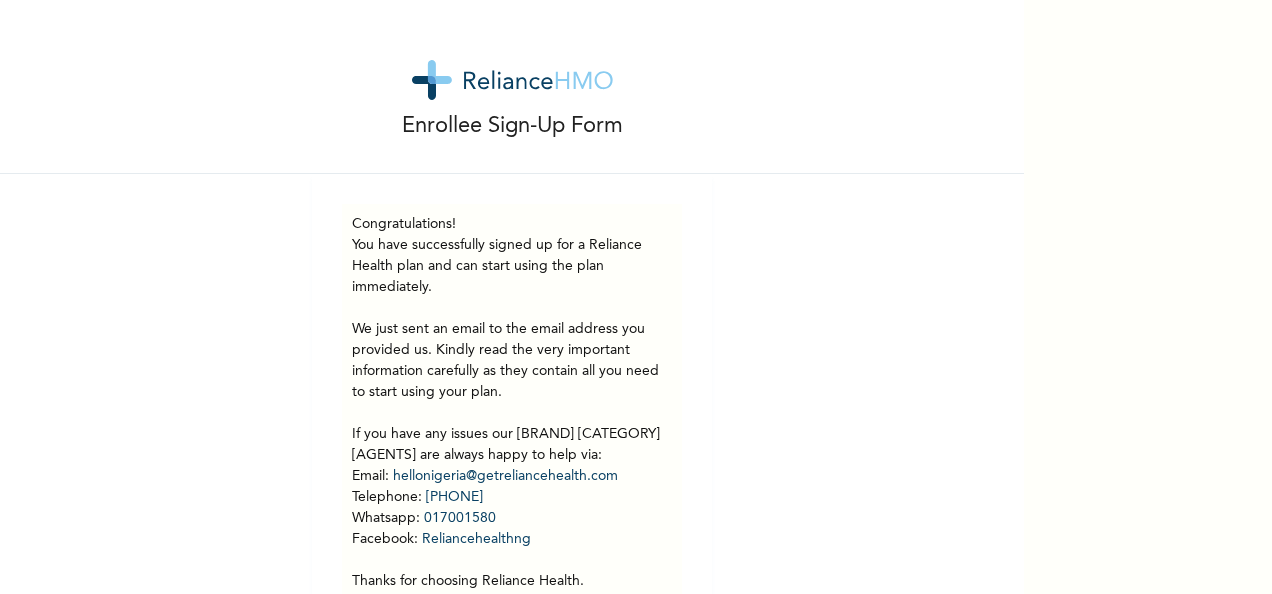 scroll, scrollTop: 95, scrollLeft: 0, axis: vertical 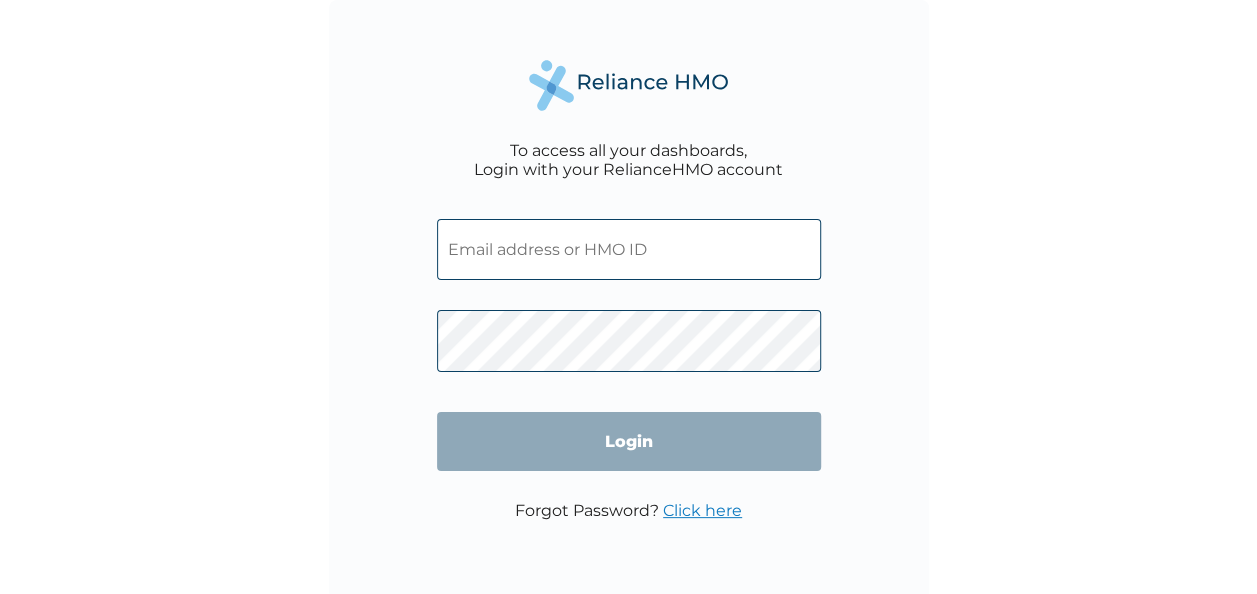 click at bounding box center [629, 249] 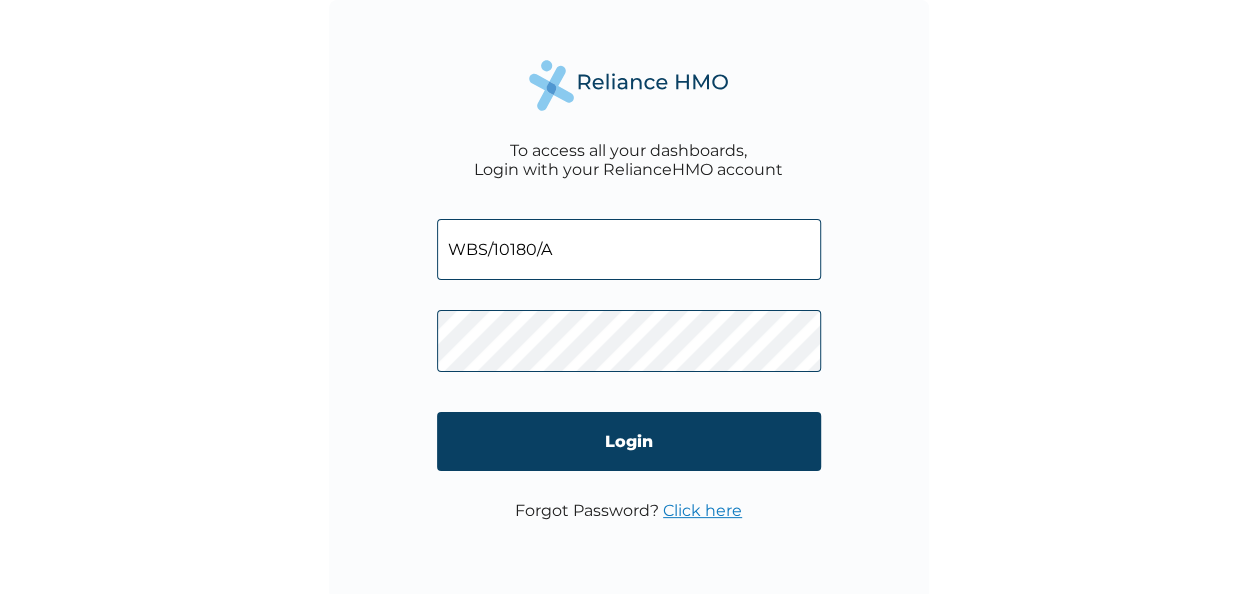 type on "WBS/10180/A" 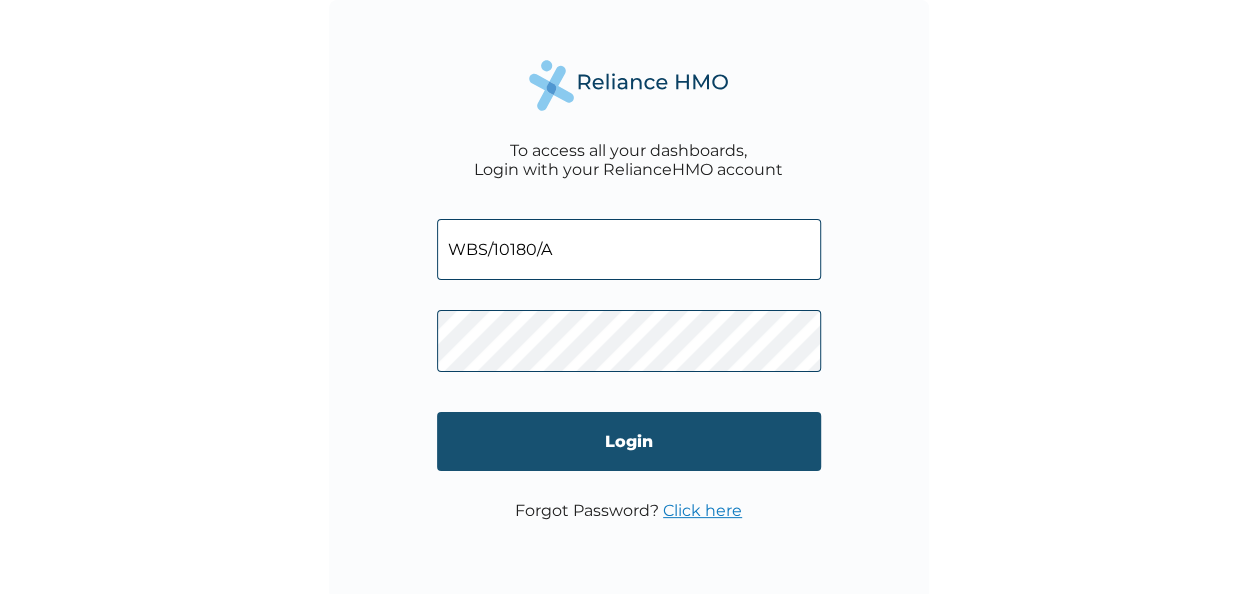 click on "Login" at bounding box center [629, 441] 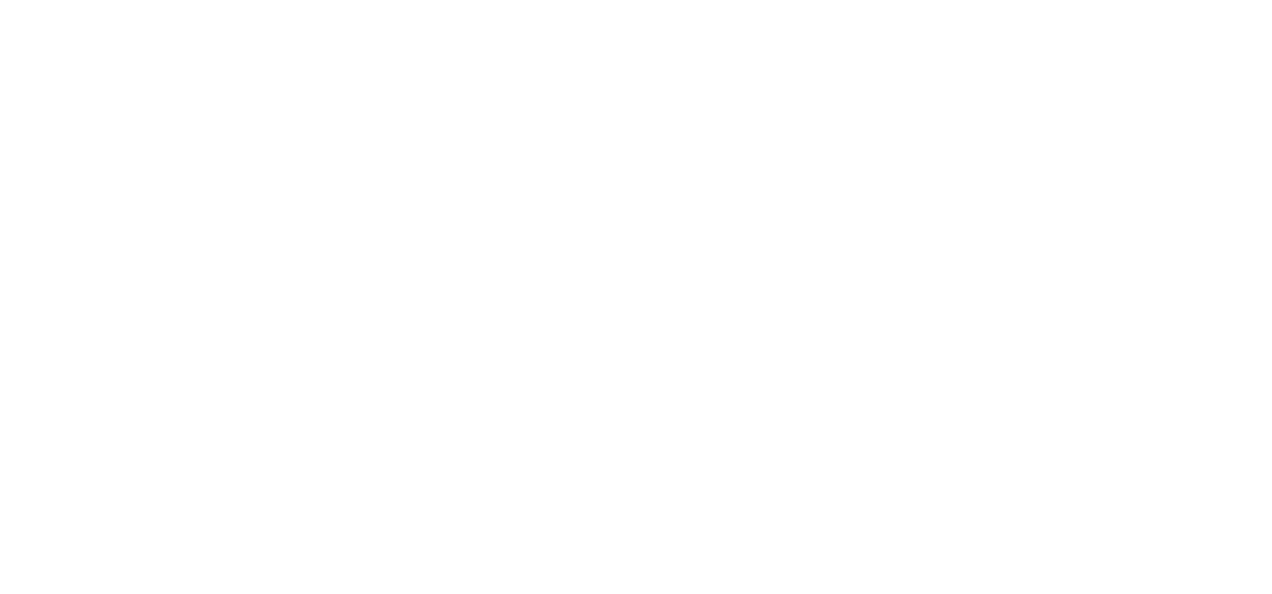 scroll, scrollTop: 0, scrollLeft: 0, axis: both 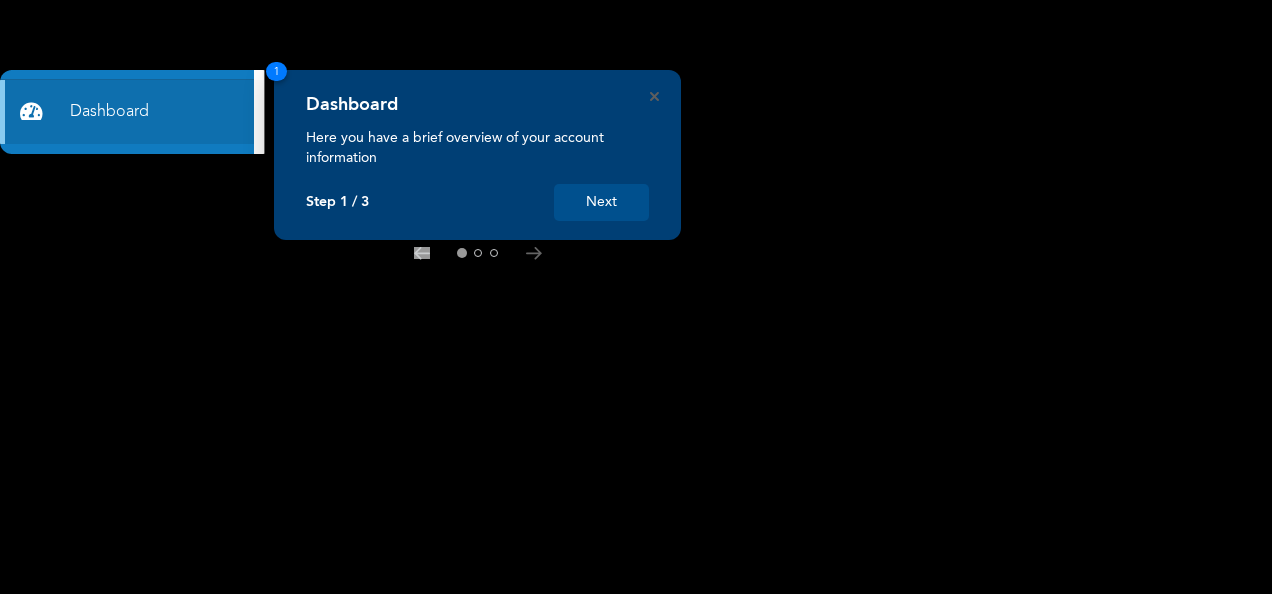 click on "Next" at bounding box center [601, 202] 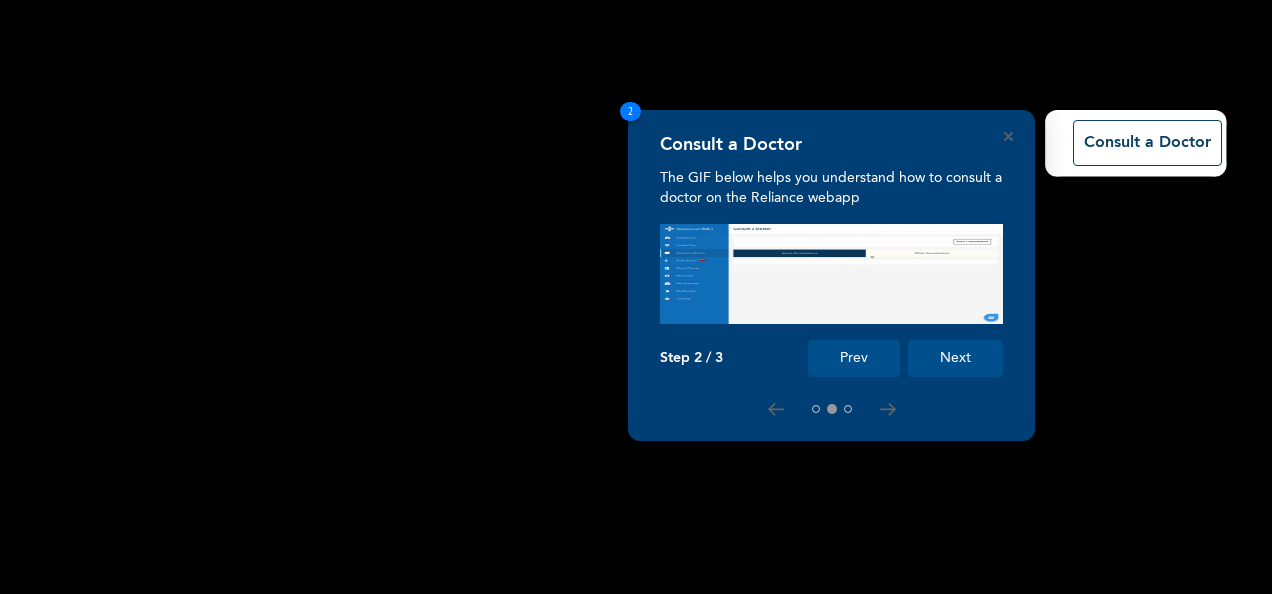 click on "Next" at bounding box center (955, 358) 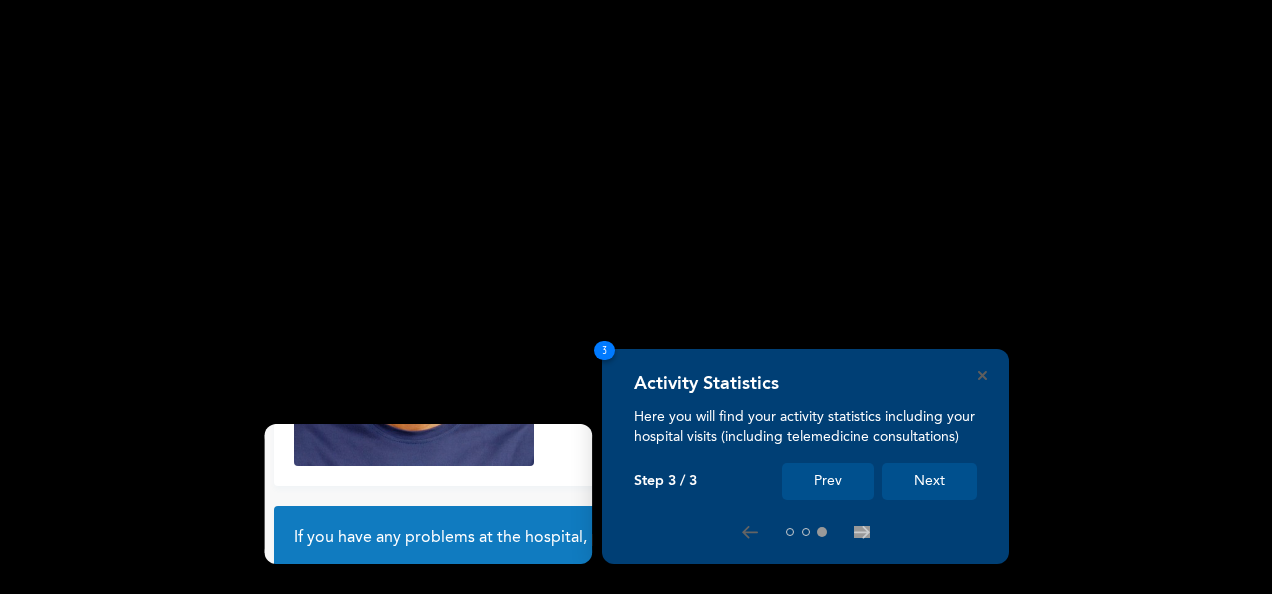 scroll, scrollTop: 180, scrollLeft: 0, axis: vertical 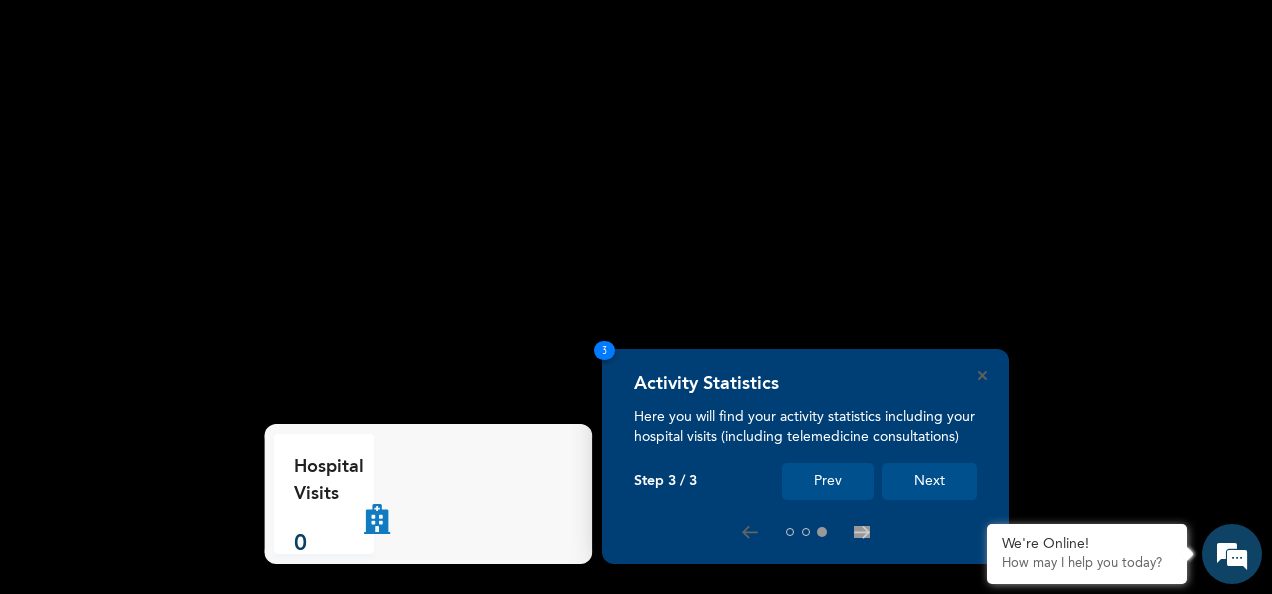 click on "Next" at bounding box center [929, 481] 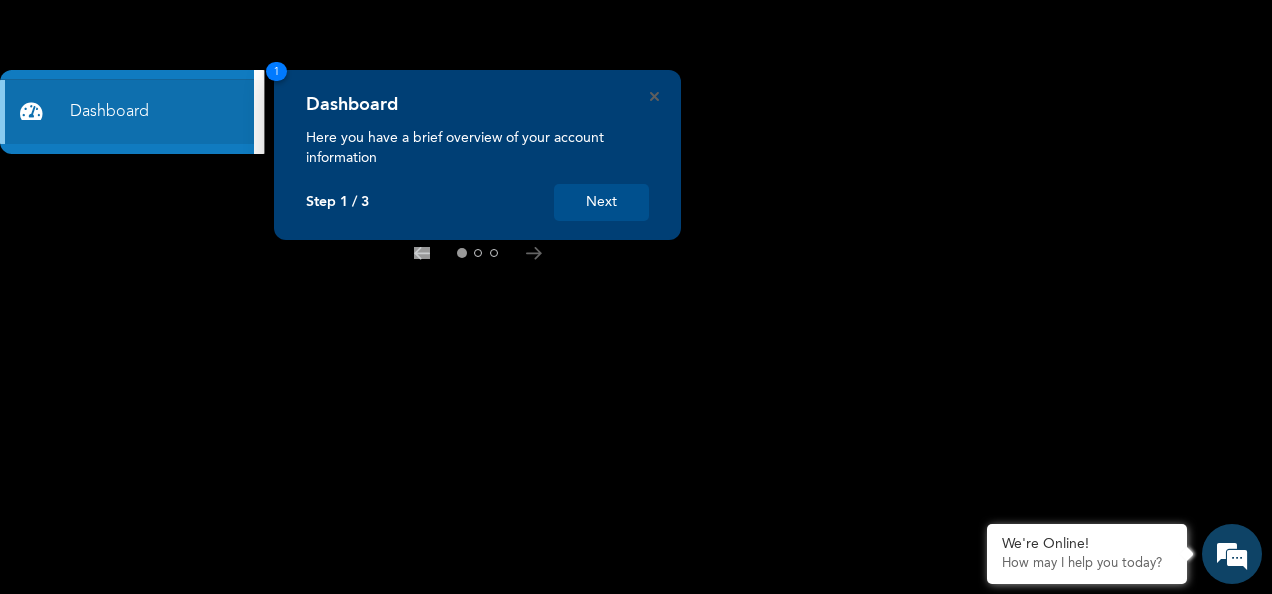 scroll, scrollTop: 0, scrollLeft: 0, axis: both 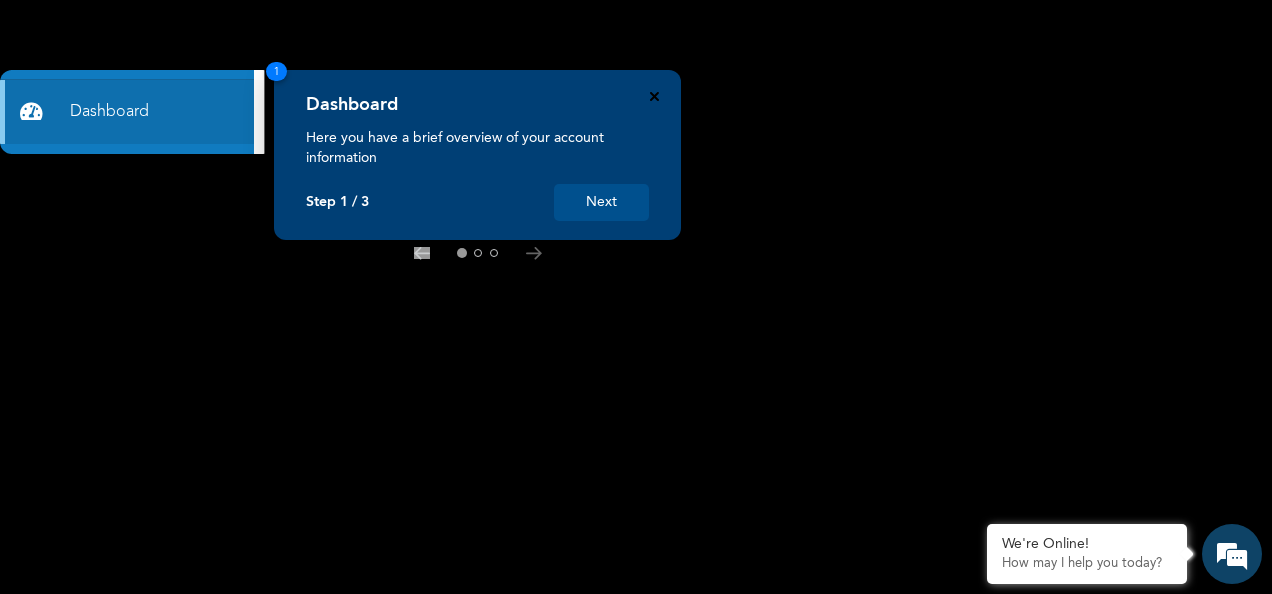 click 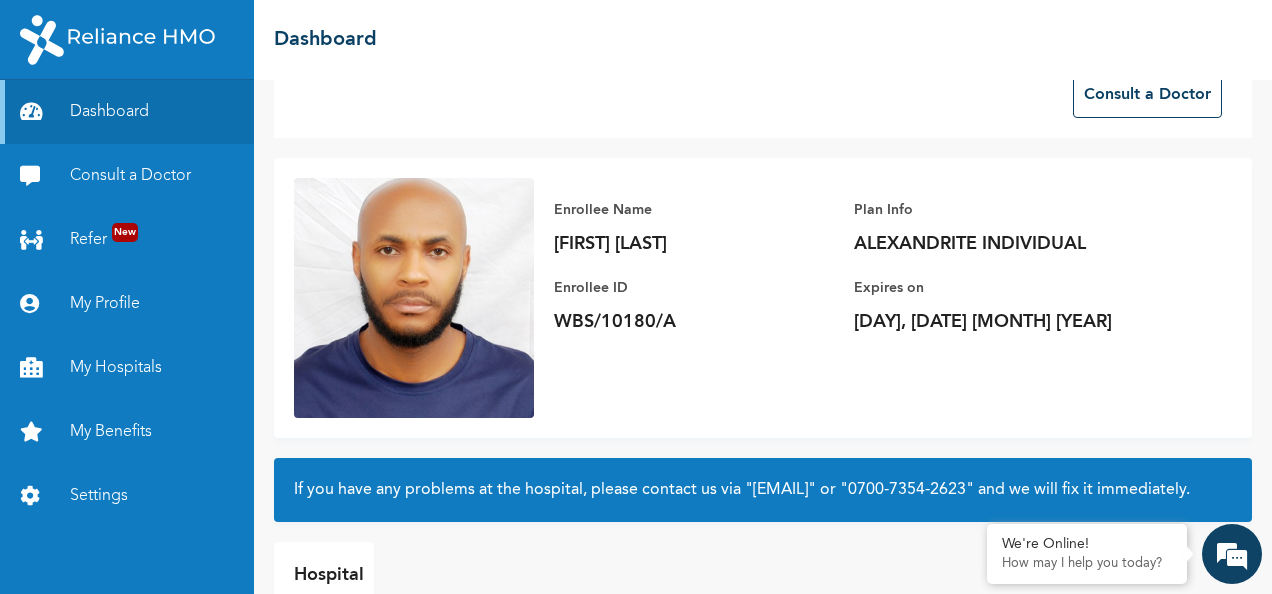 scroll, scrollTop: 47, scrollLeft: 0, axis: vertical 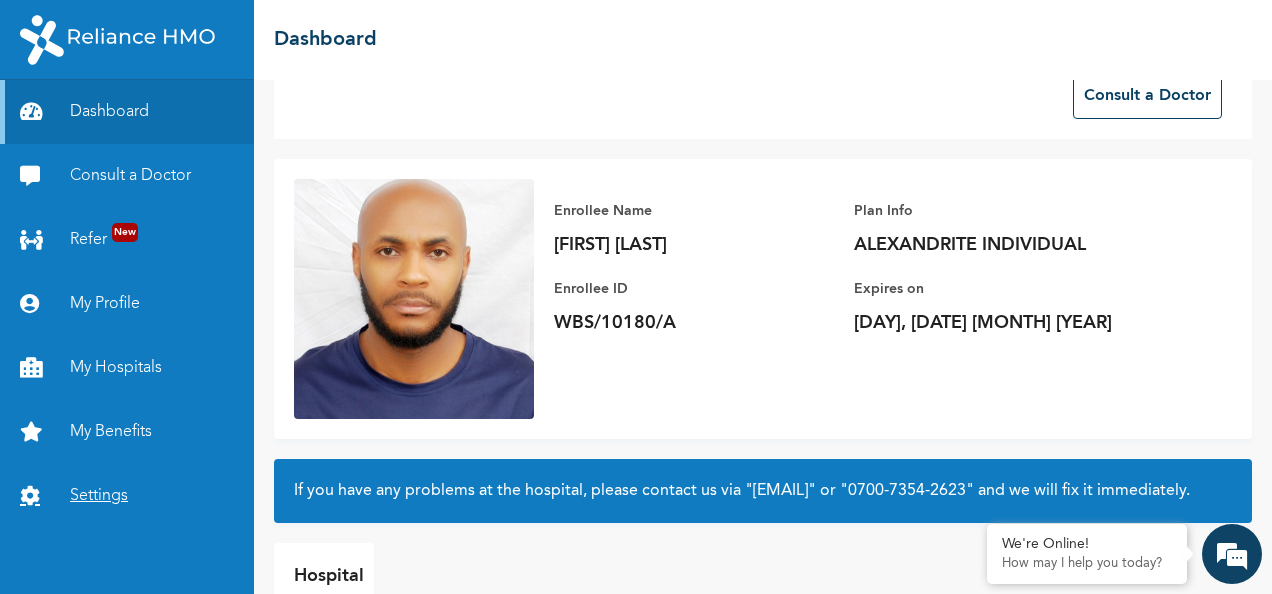 click on "Settings" at bounding box center (127, 496) 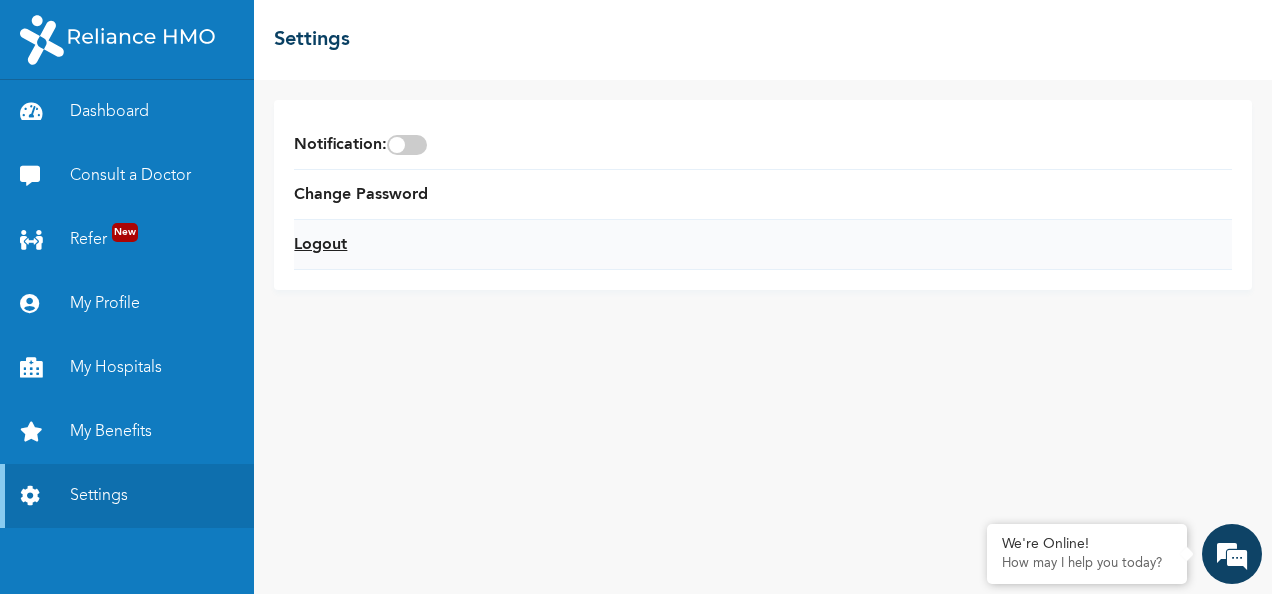 click on "Logout" at bounding box center (320, 245) 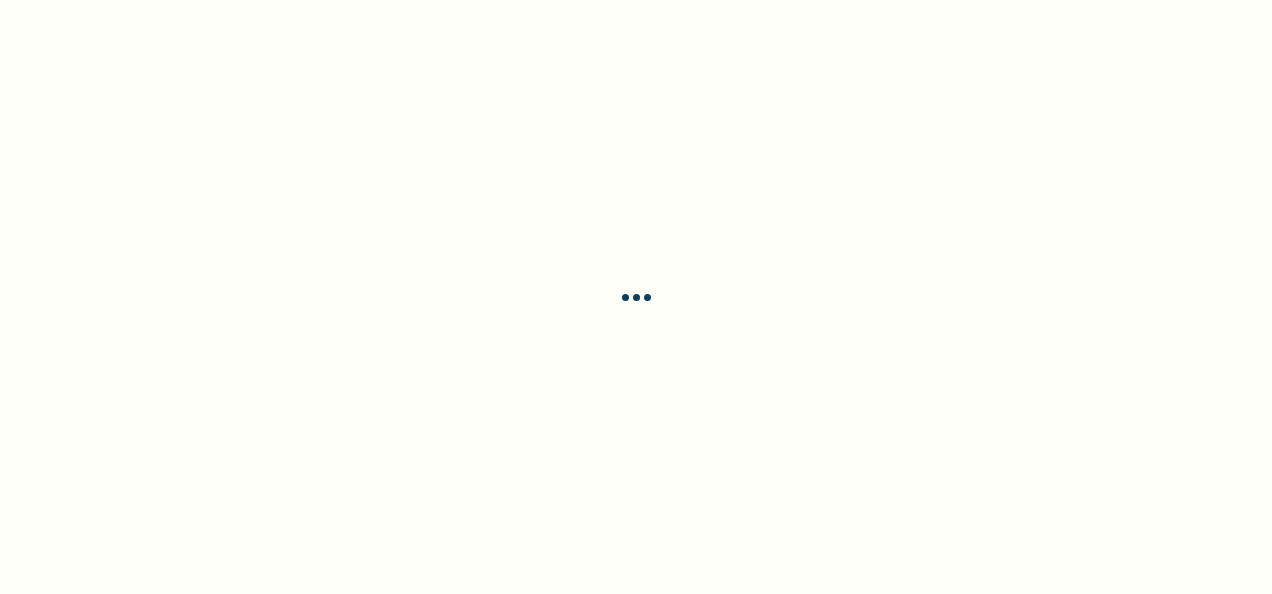 scroll, scrollTop: 0, scrollLeft: 0, axis: both 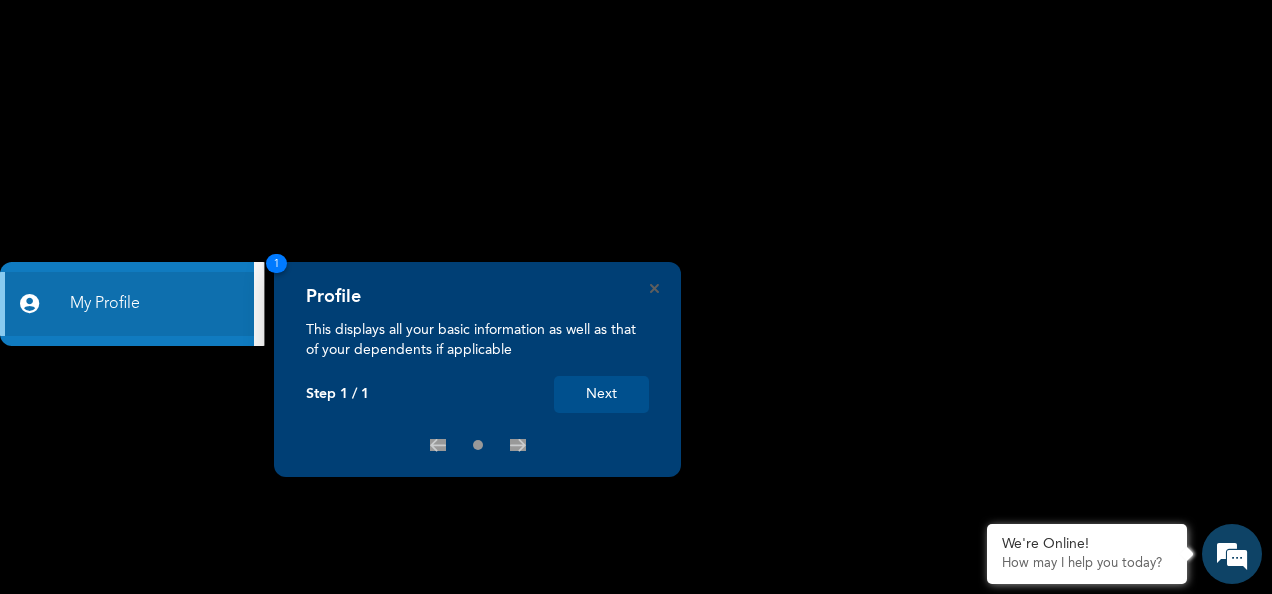 click on "Next" at bounding box center (601, 394) 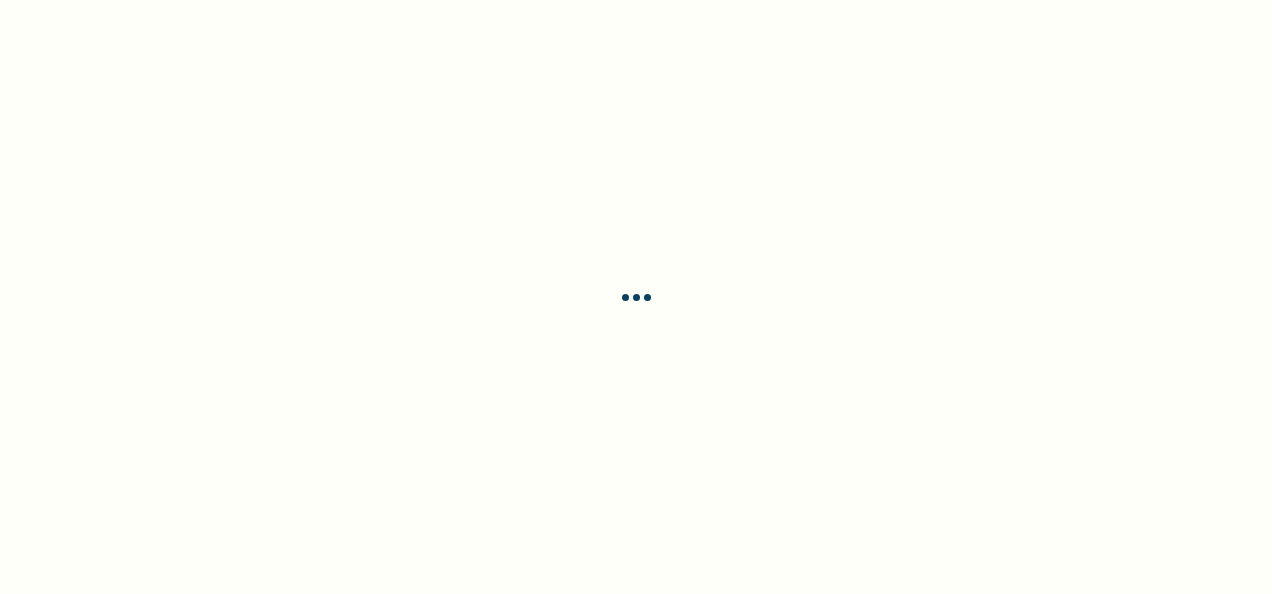 scroll, scrollTop: 0, scrollLeft: 0, axis: both 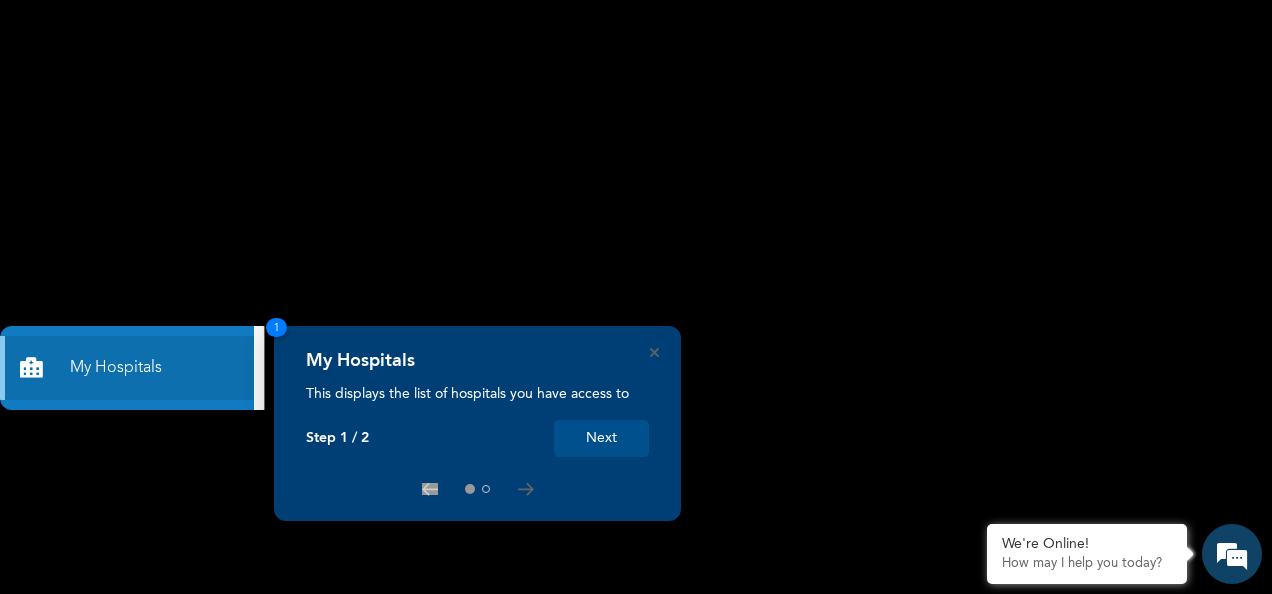 click on "Next" at bounding box center [601, 438] 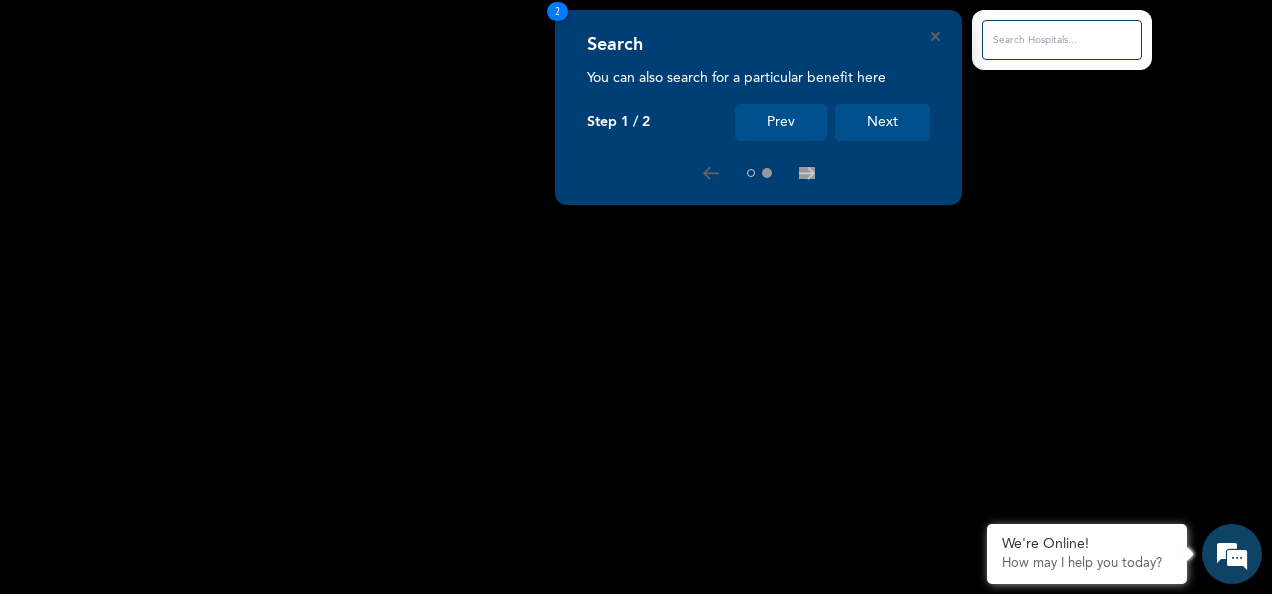 click on "Next" at bounding box center [882, 122] 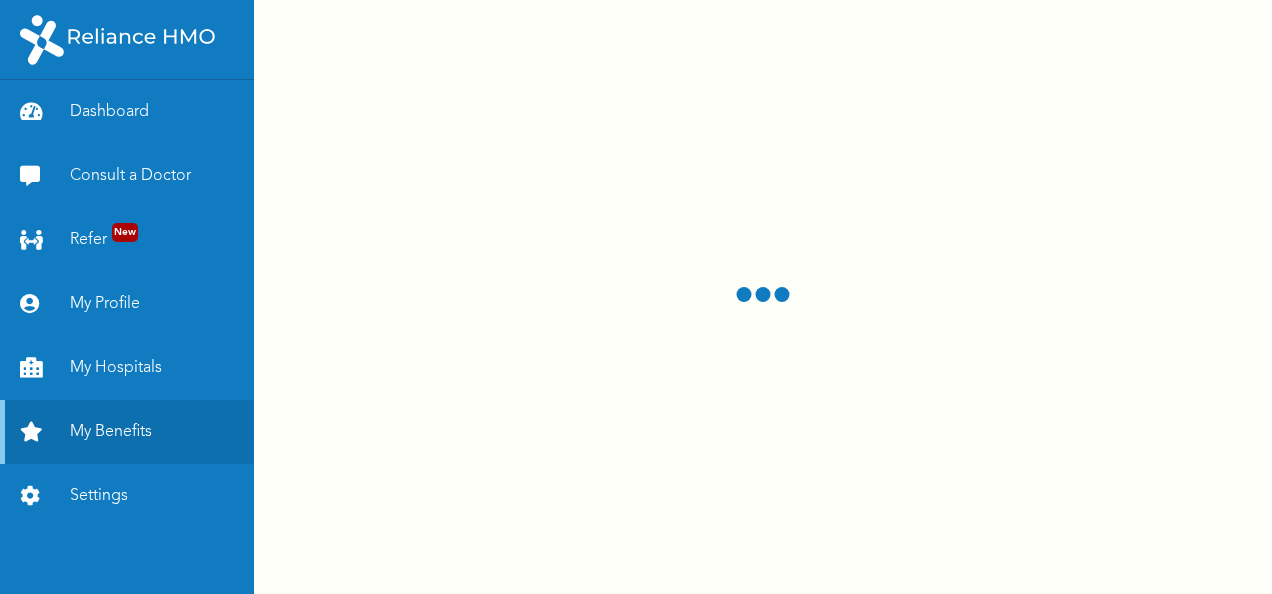 scroll, scrollTop: 0, scrollLeft: 0, axis: both 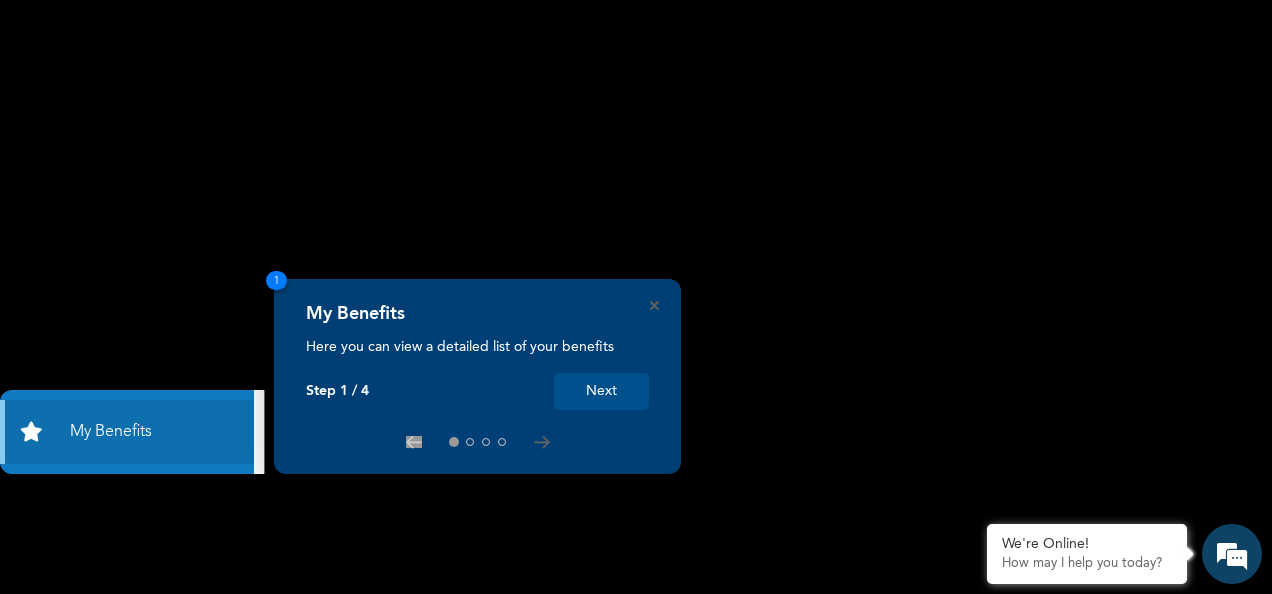 click on "Next" at bounding box center (601, 391) 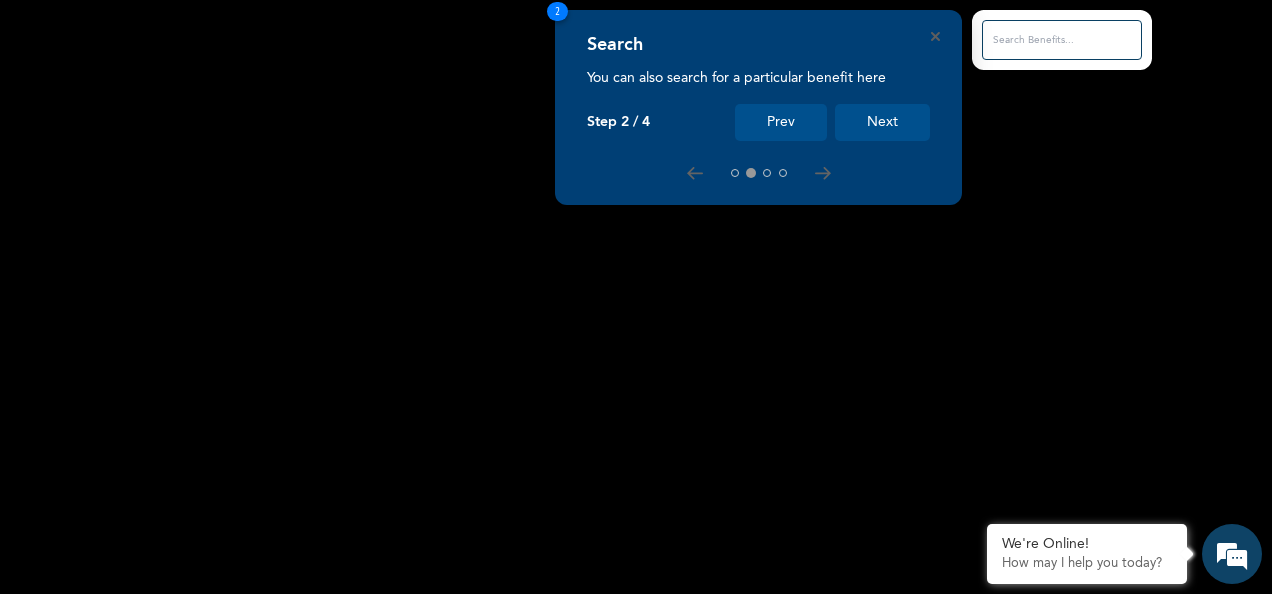 click on "Next" at bounding box center (882, 122) 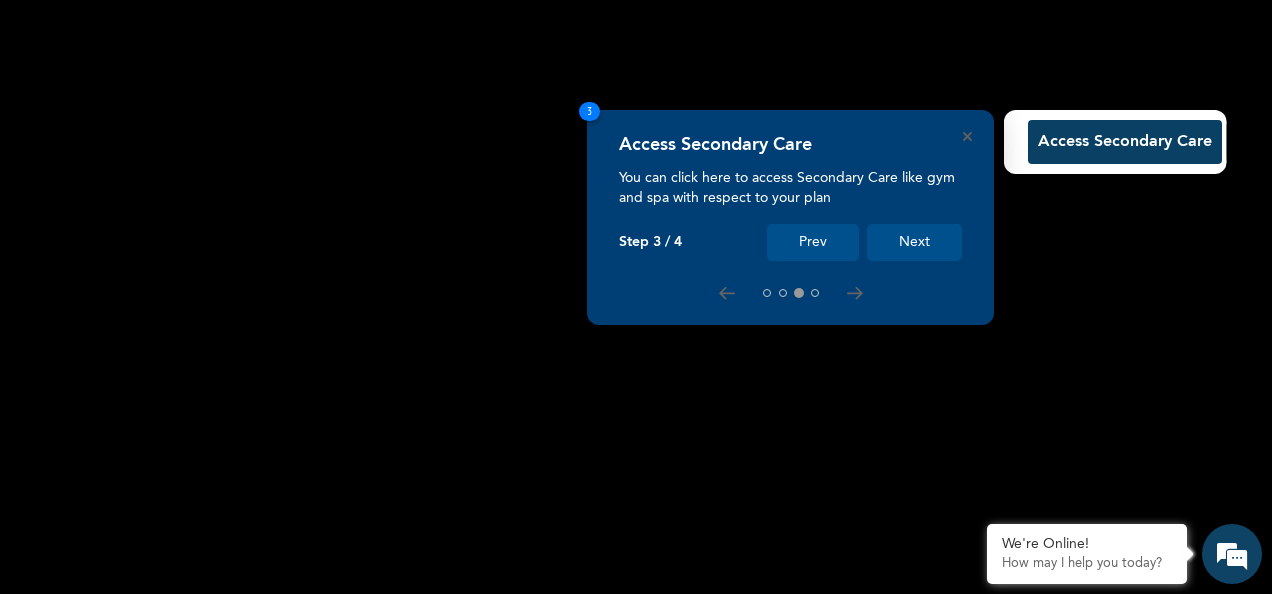 click on "Next" at bounding box center (914, 242) 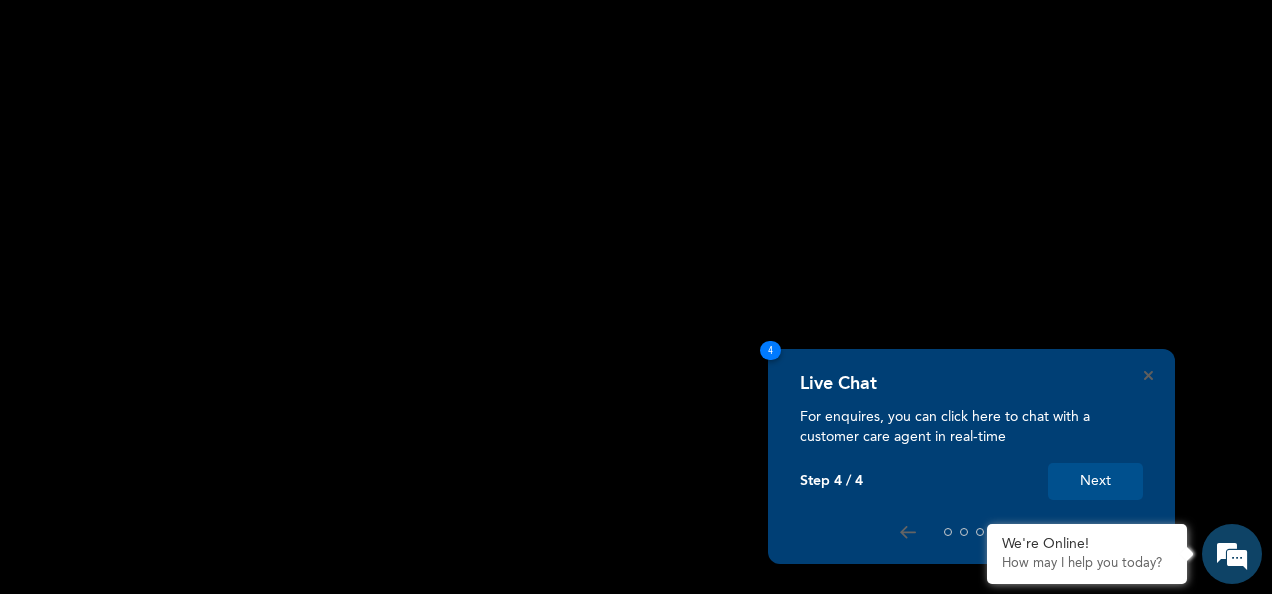 click on "Next" at bounding box center (1095, 481) 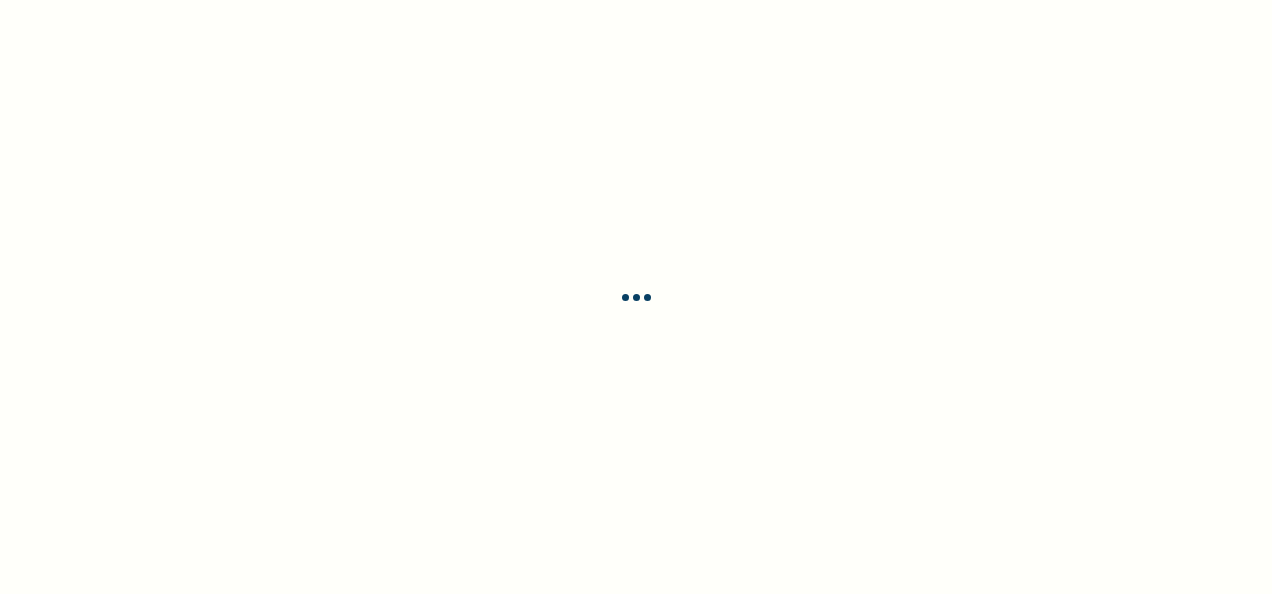 scroll, scrollTop: 0, scrollLeft: 0, axis: both 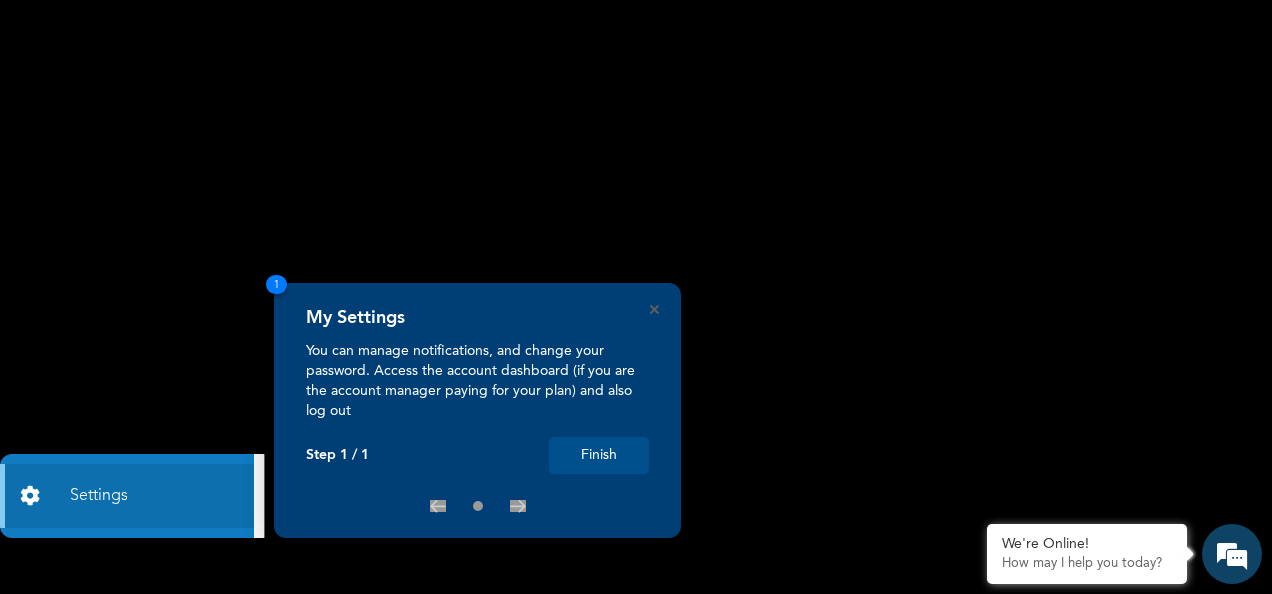 click on "Finish" at bounding box center [599, 455] 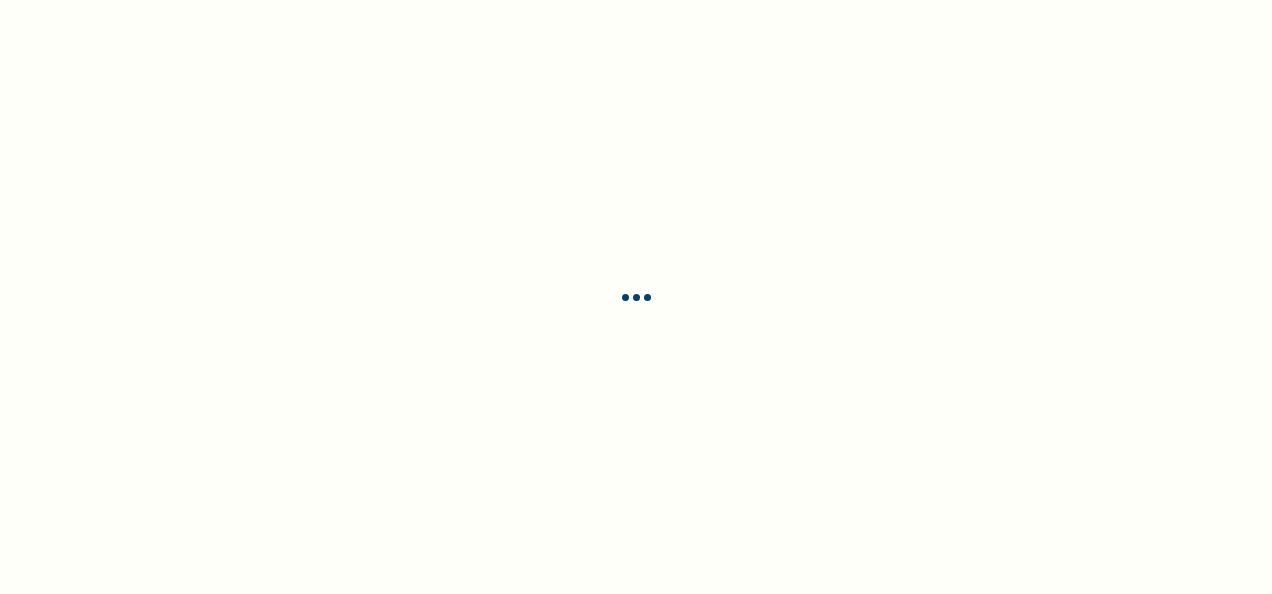 scroll, scrollTop: 0, scrollLeft: 0, axis: both 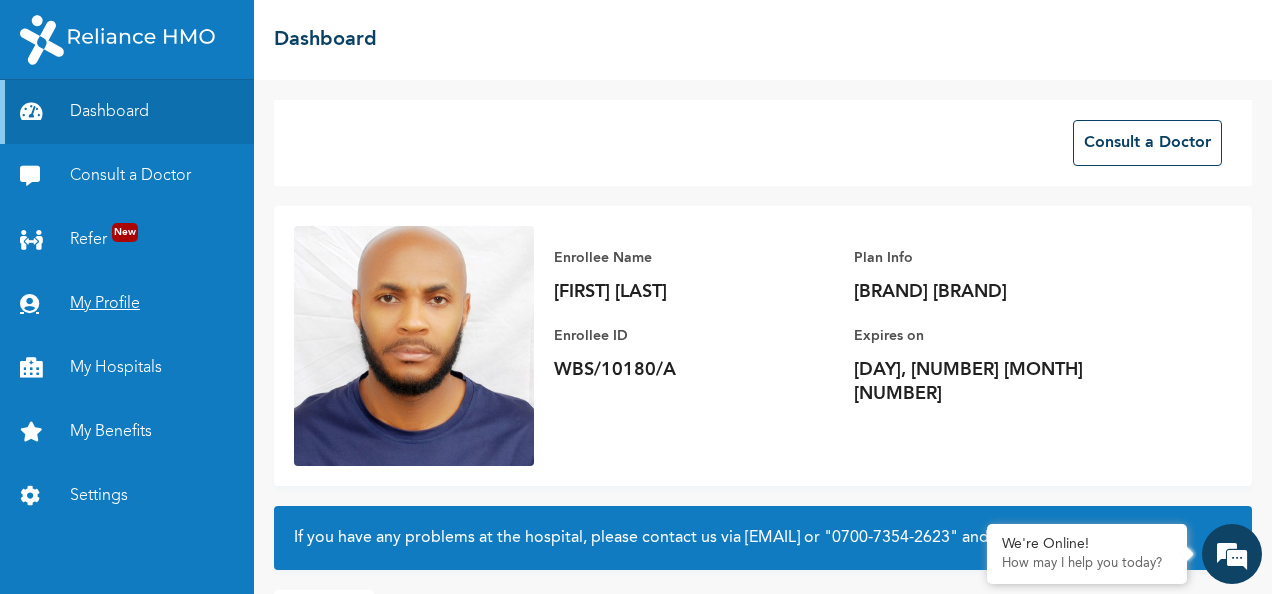 click on "My Profile" at bounding box center [127, 304] 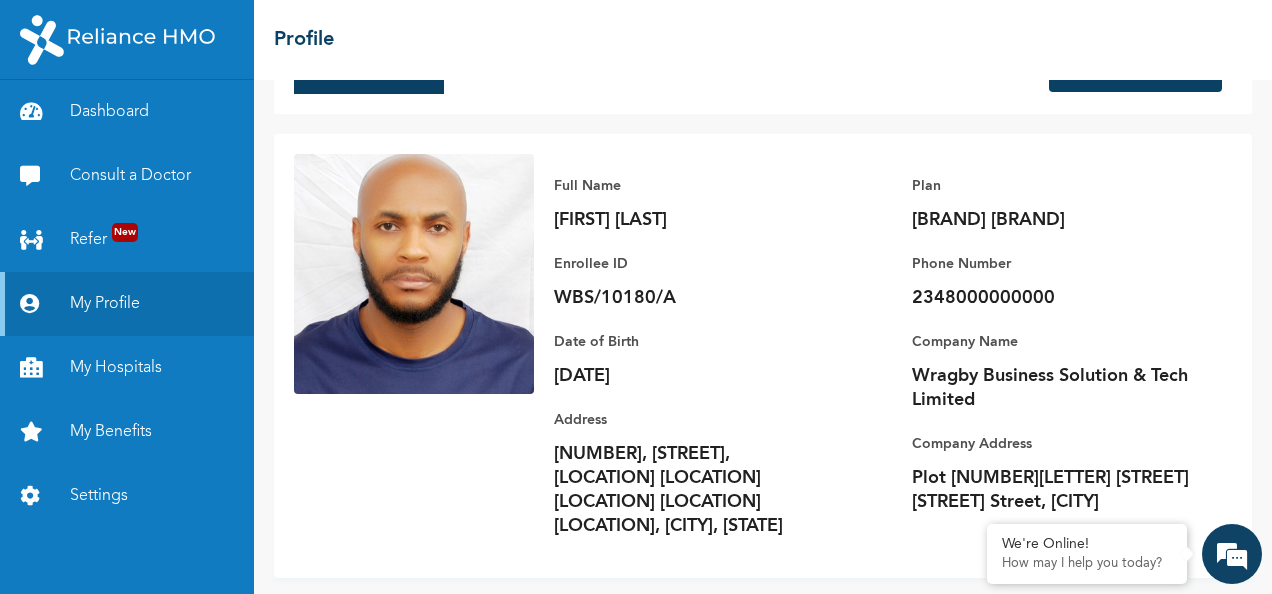 scroll, scrollTop: 0, scrollLeft: 0, axis: both 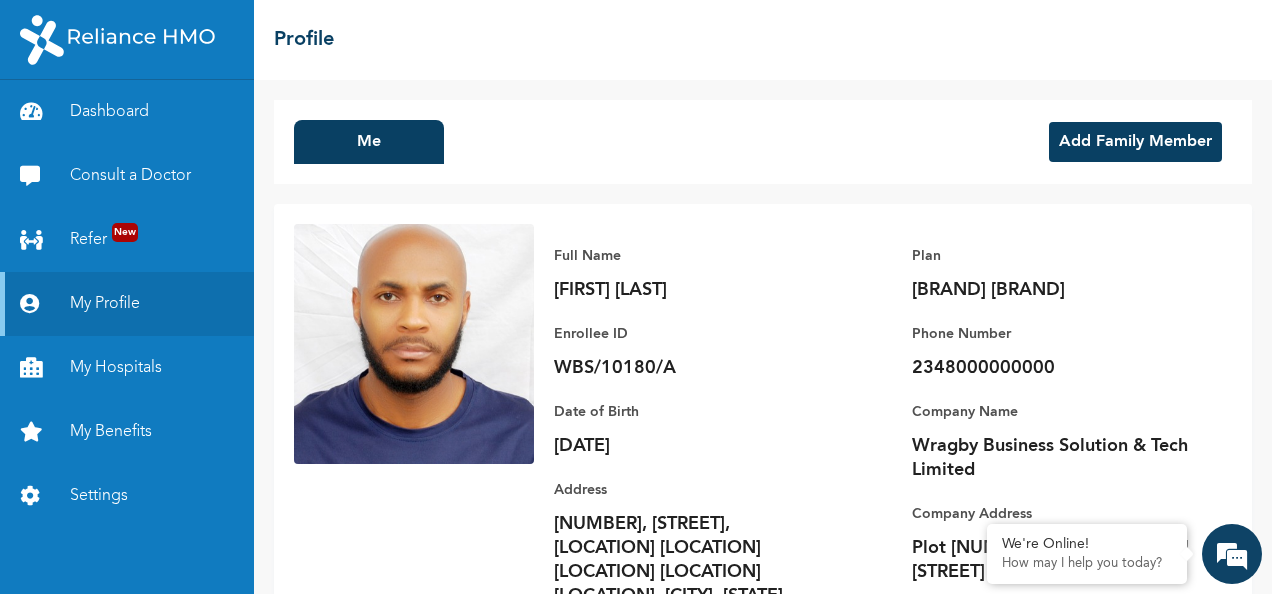 click on "Add Family Member" at bounding box center [1135, 142] 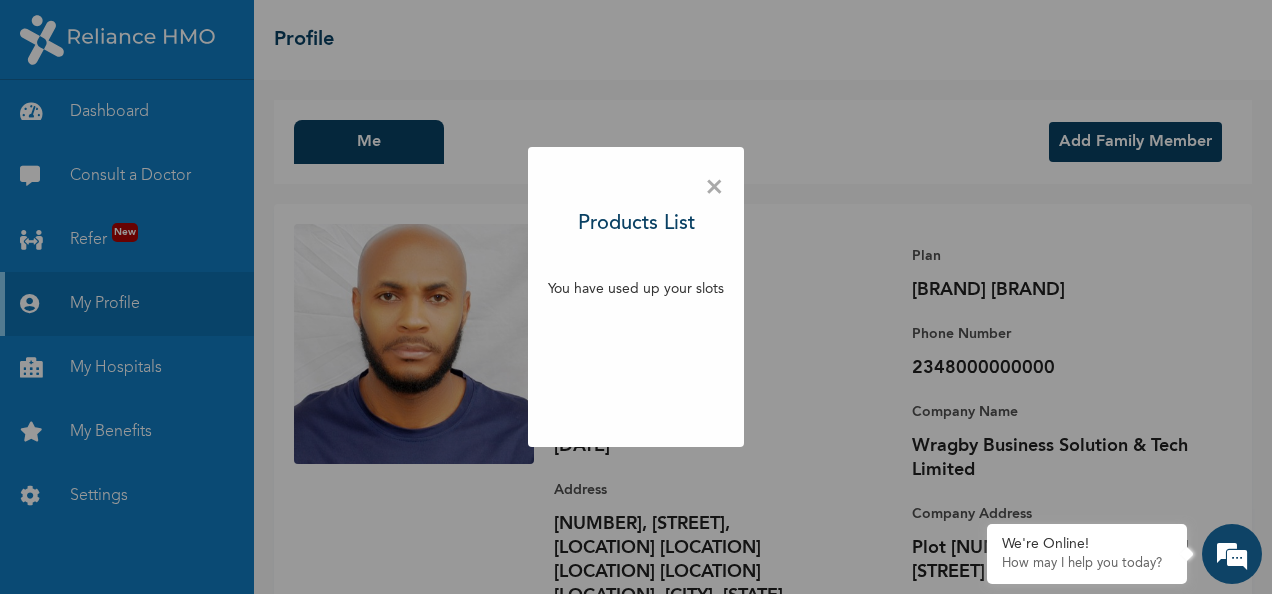 click on "×" at bounding box center [714, 188] 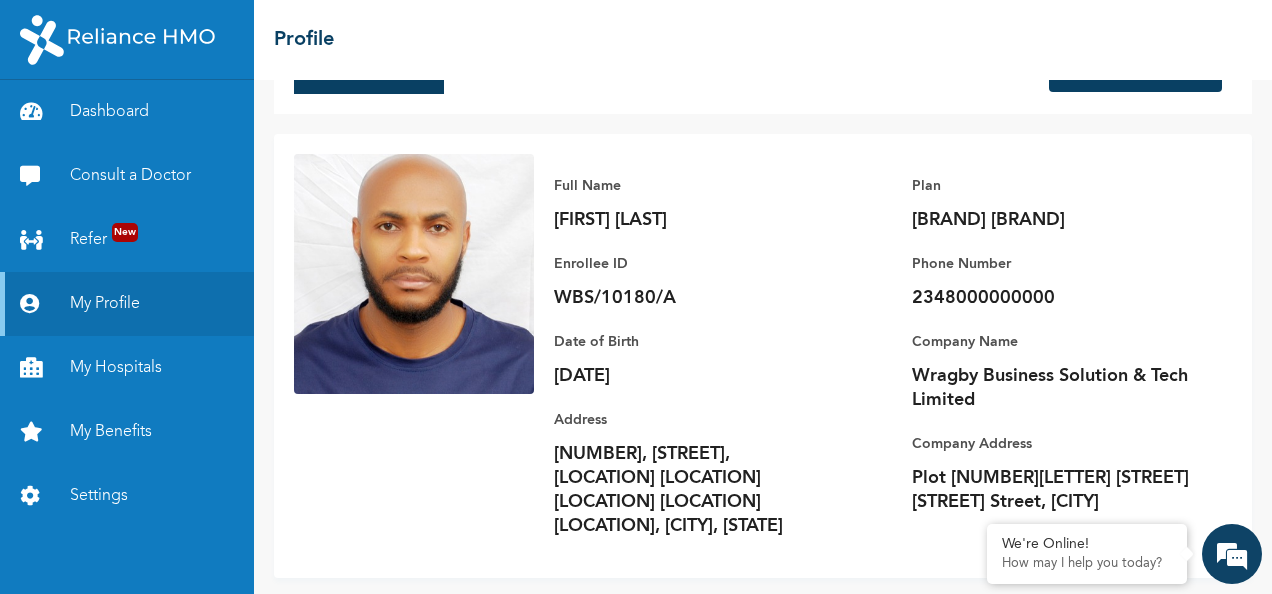 scroll, scrollTop: 0, scrollLeft: 0, axis: both 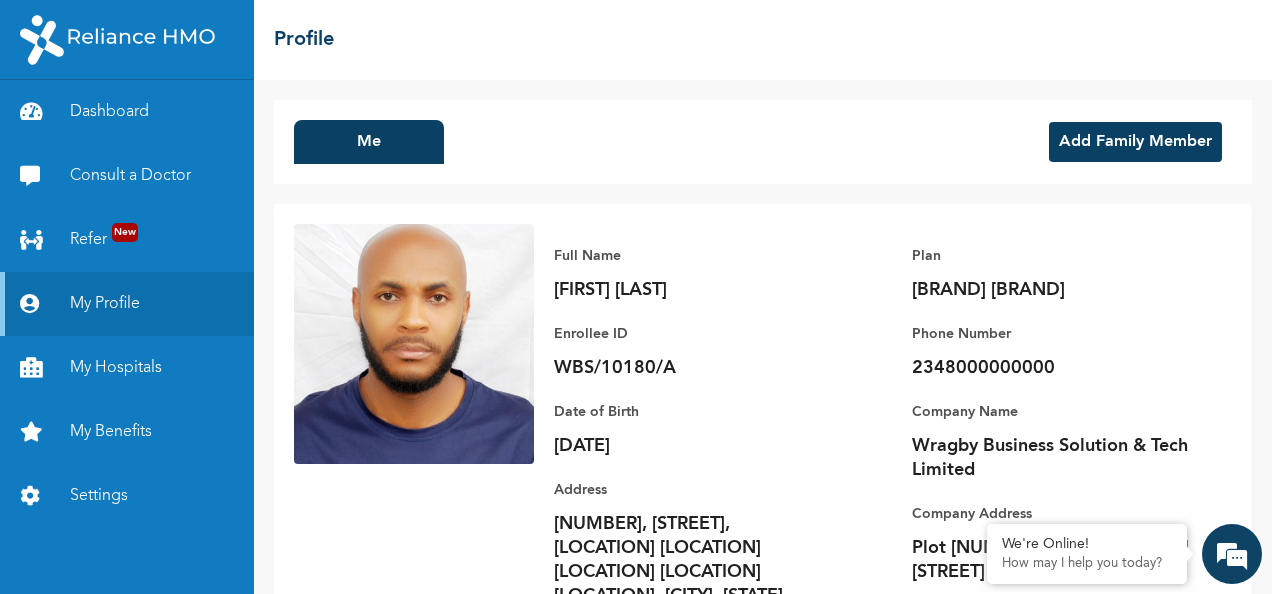 click on "Add Family Member" at bounding box center (1135, 142) 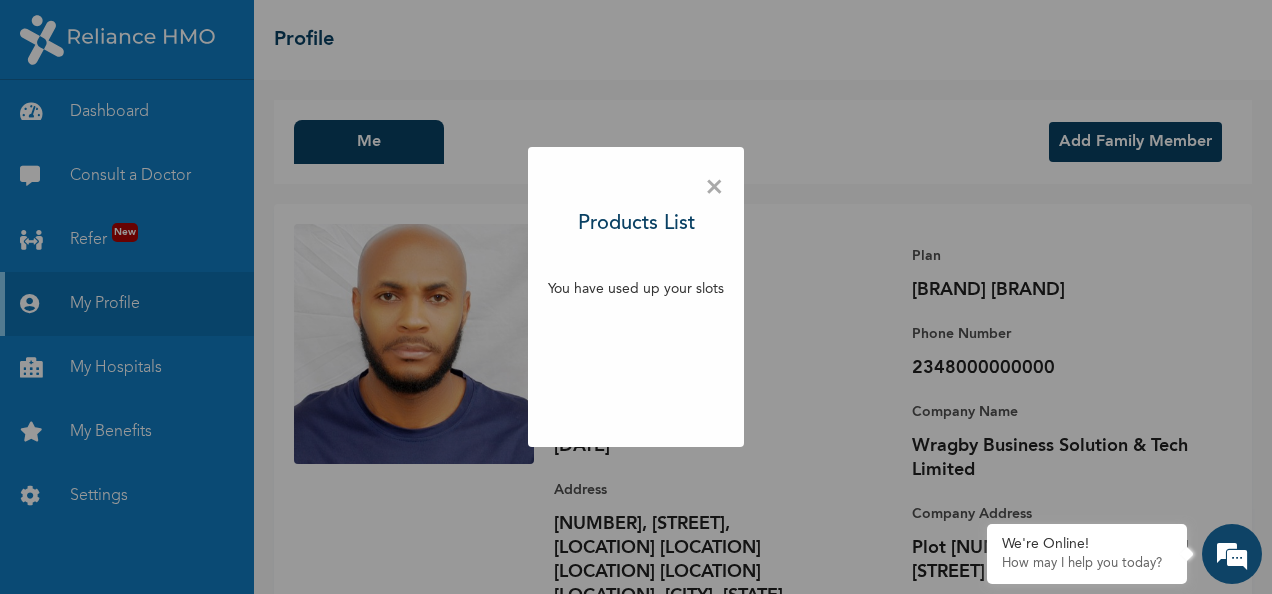 click on "× Products List You have used up your slots" at bounding box center (636, 297) 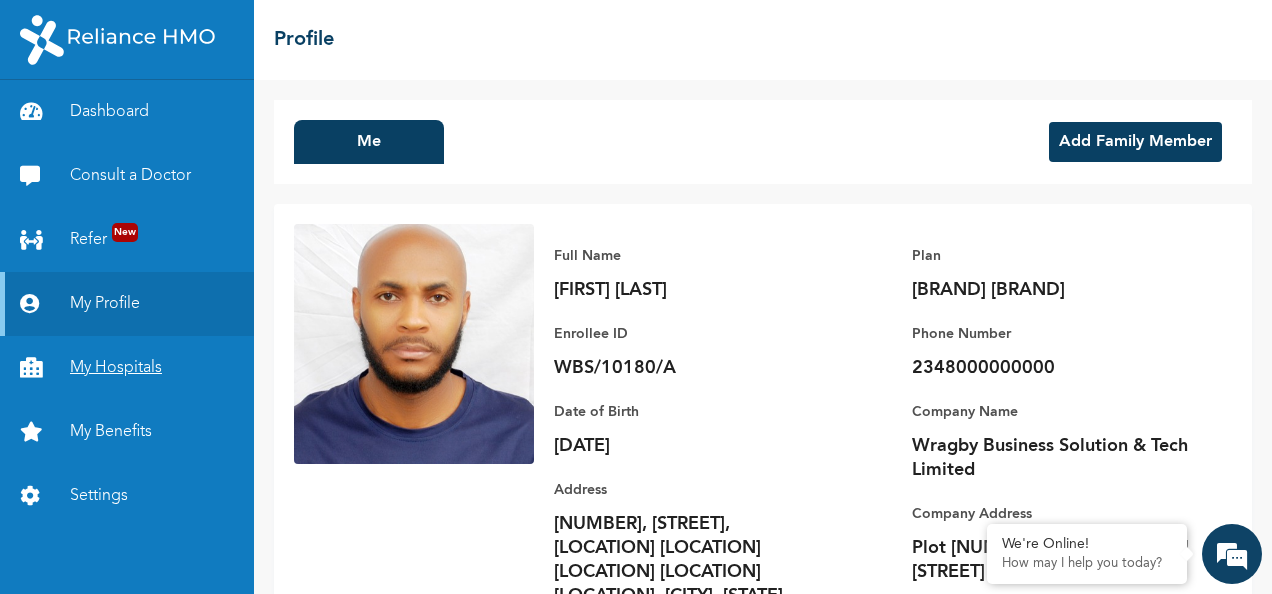 click on "My Hospitals" at bounding box center (127, 368) 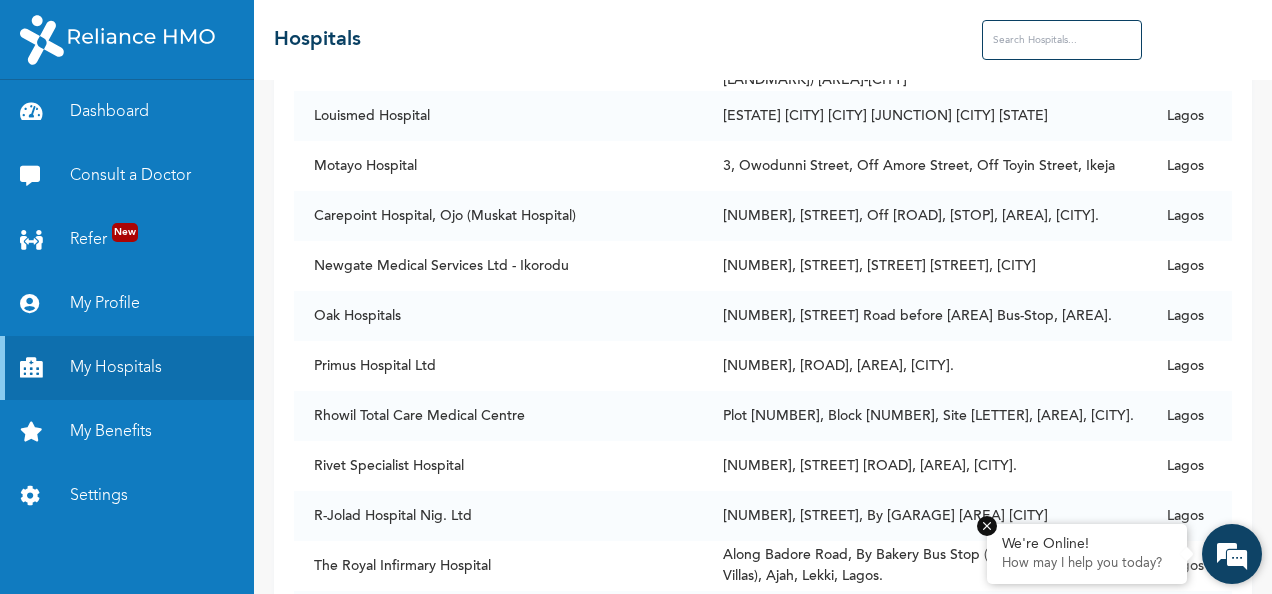 scroll, scrollTop: 1731, scrollLeft: 0, axis: vertical 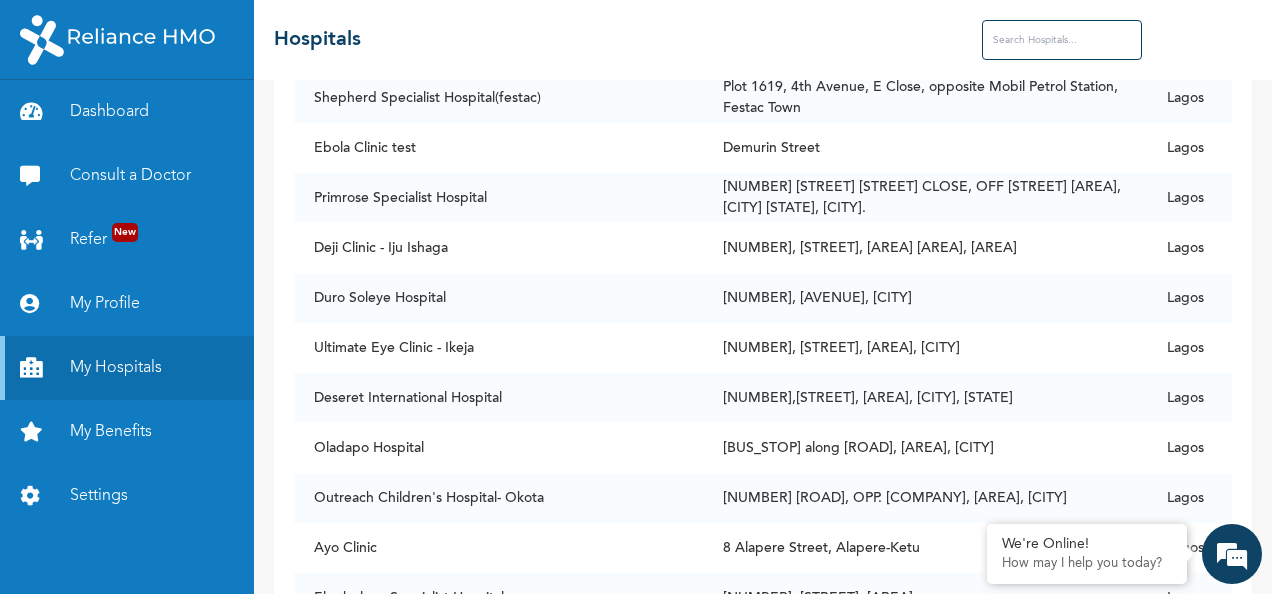 click at bounding box center [1062, 40] 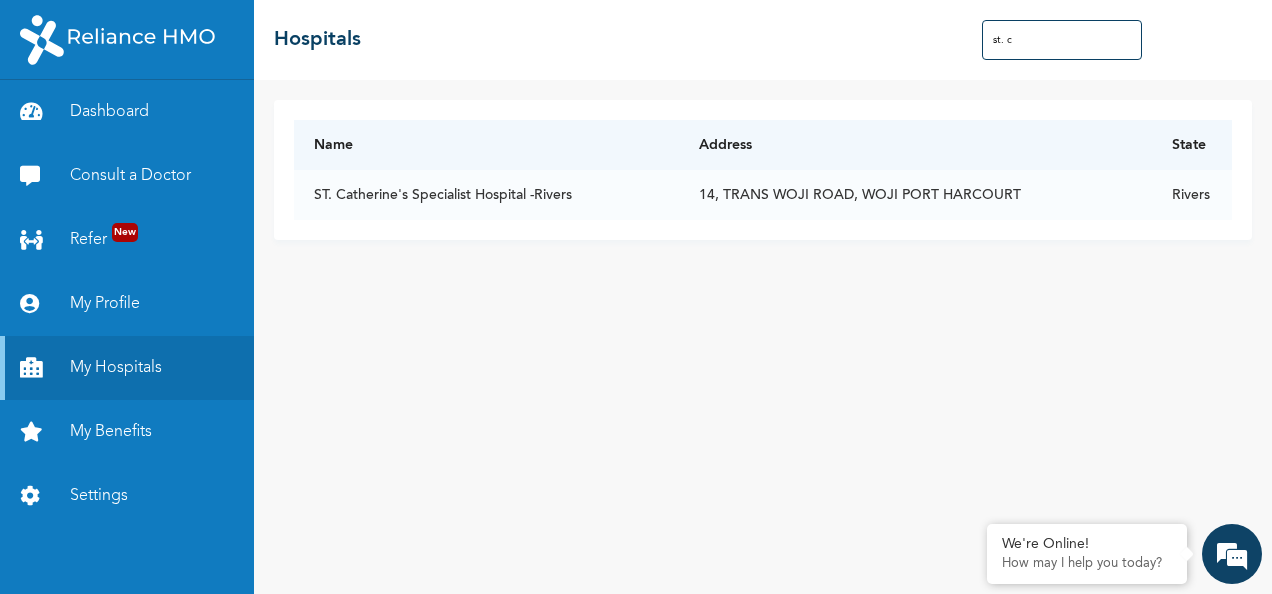 scroll, scrollTop: 0, scrollLeft: 0, axis: both 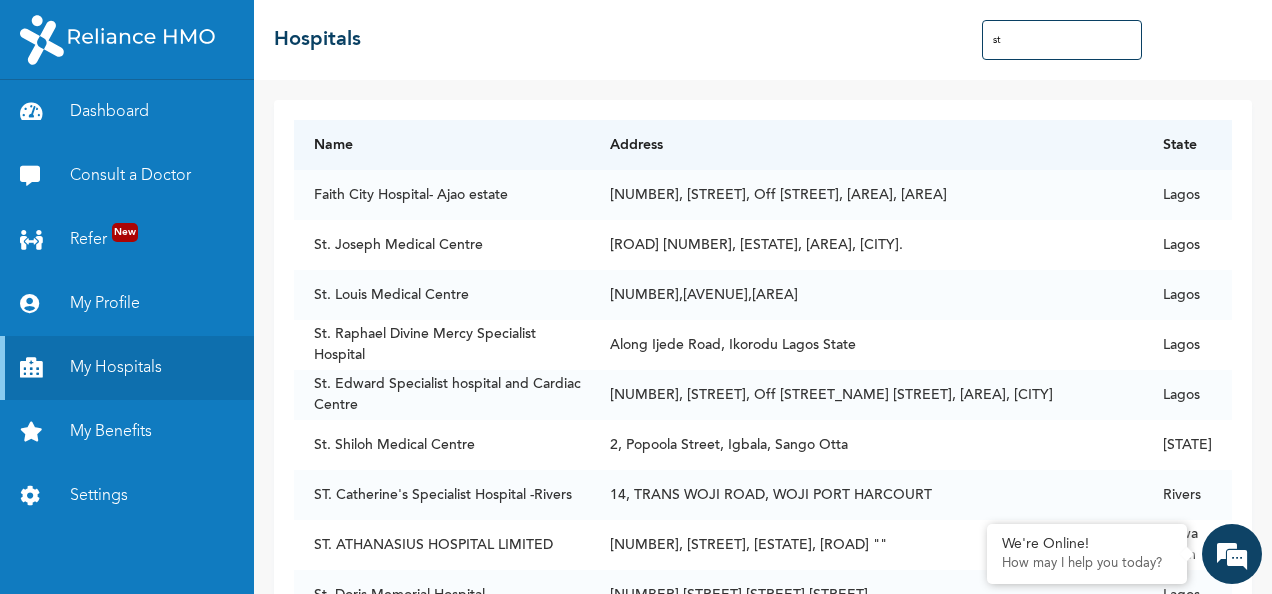 type on "s" 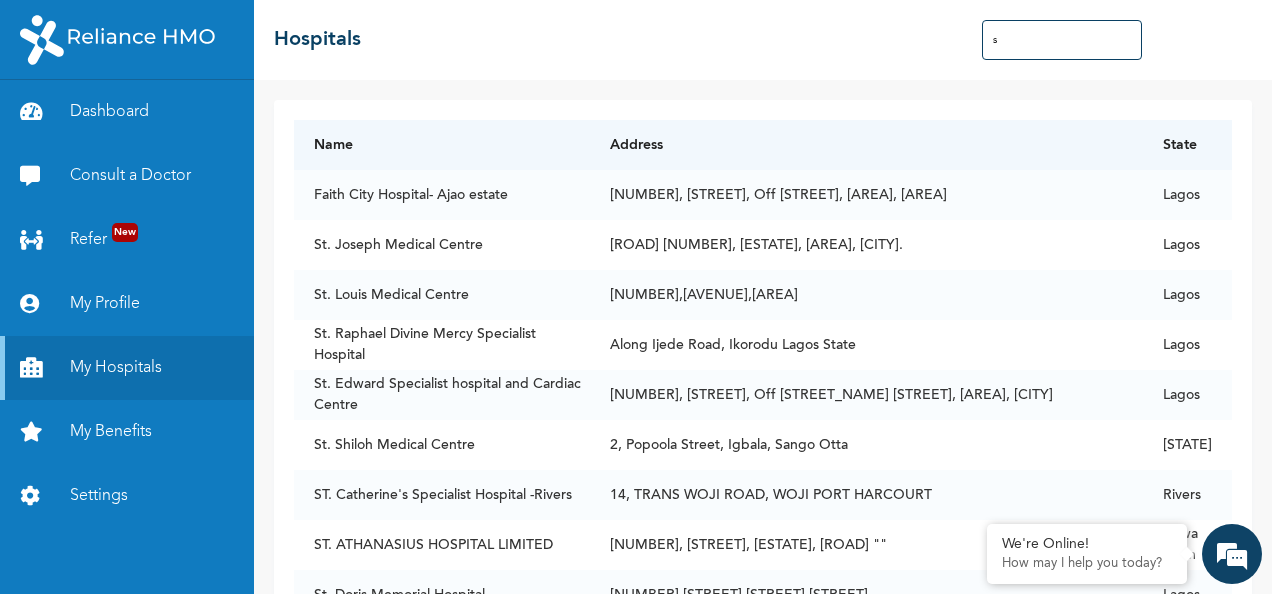 type 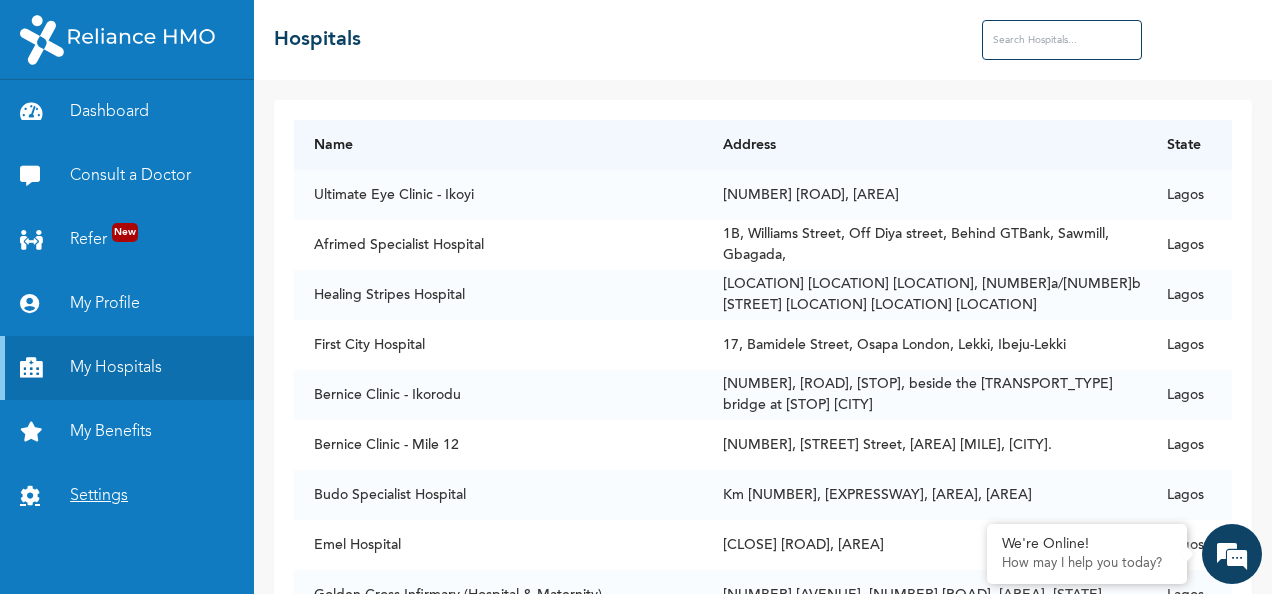 click on "Settings" at bounding box center (127, 496) 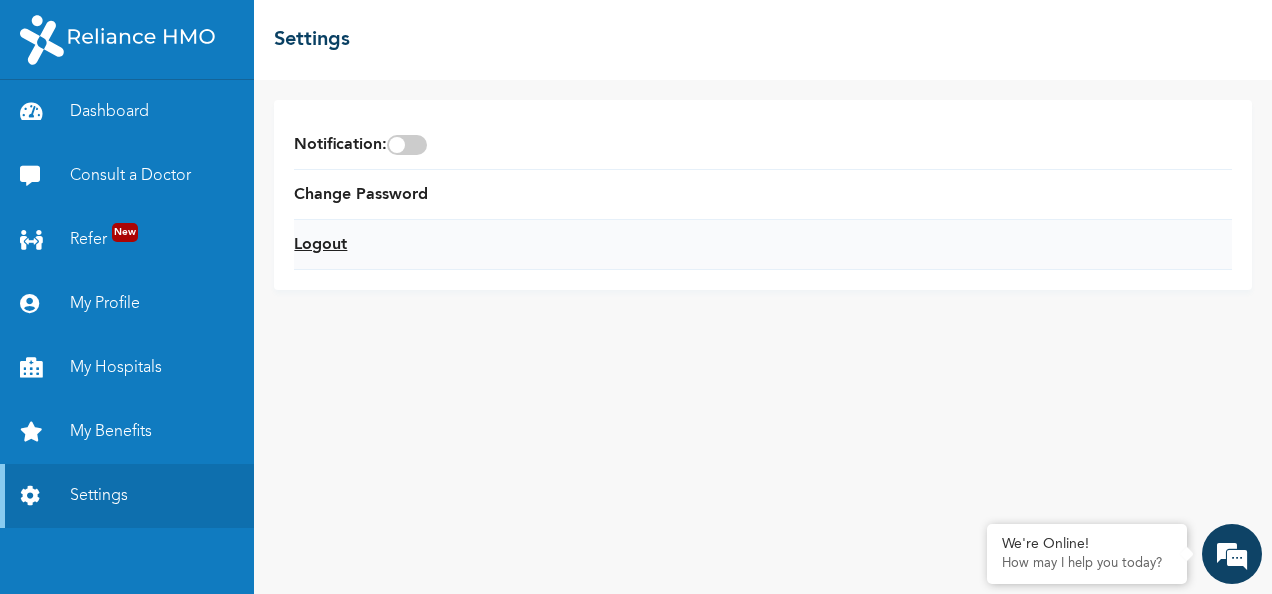 click on "Logout" at bounding box center [320, 245] 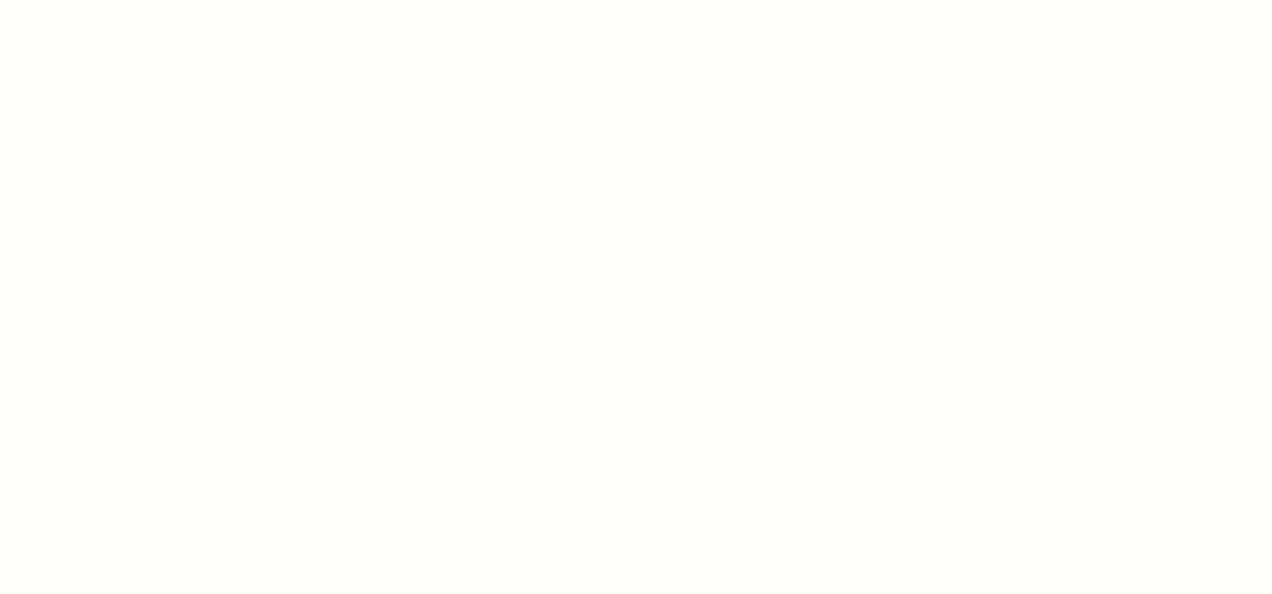 scroll, scrollTop: 0, scrollLeft: 0, axis: both 